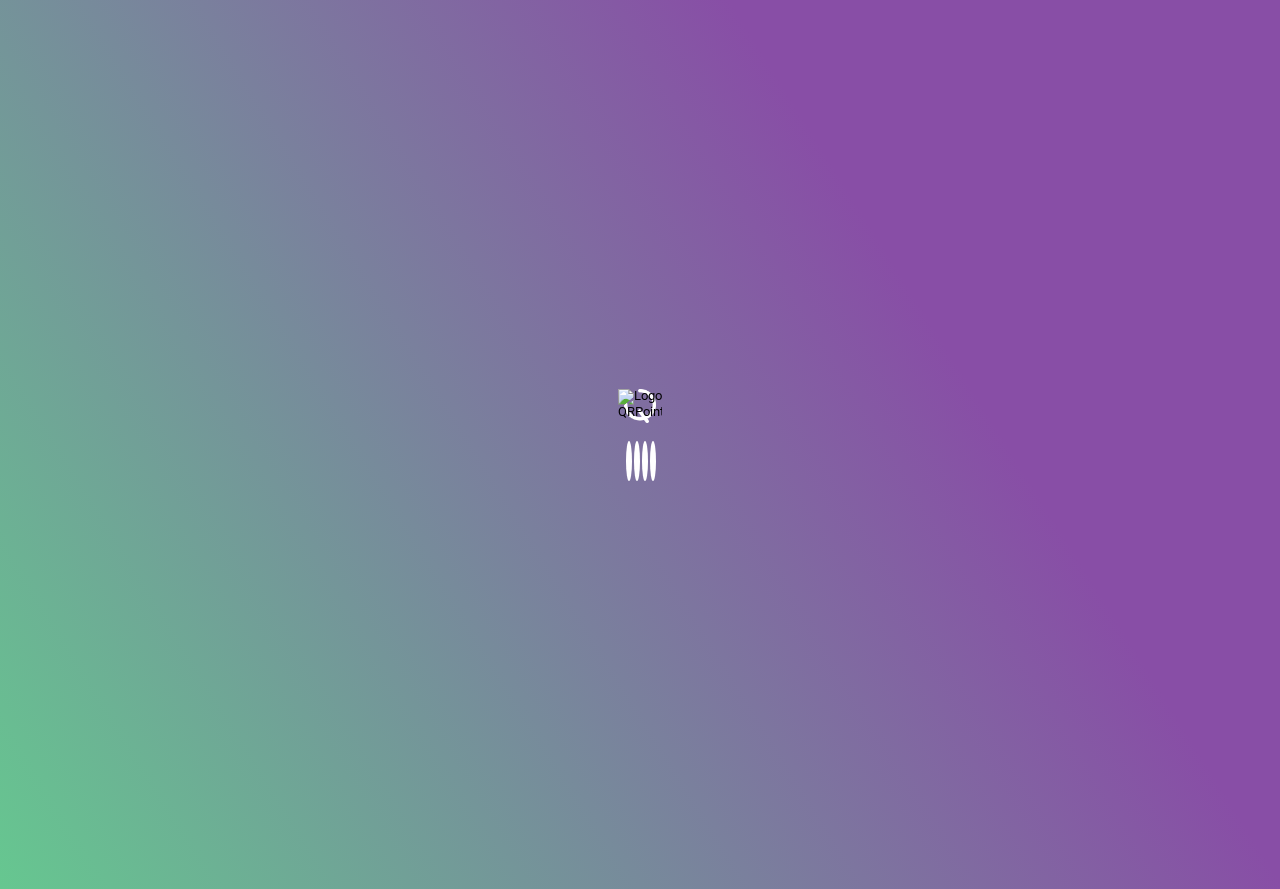 scroll, scrollTop: 0, scrollLeft: 0, axis: both 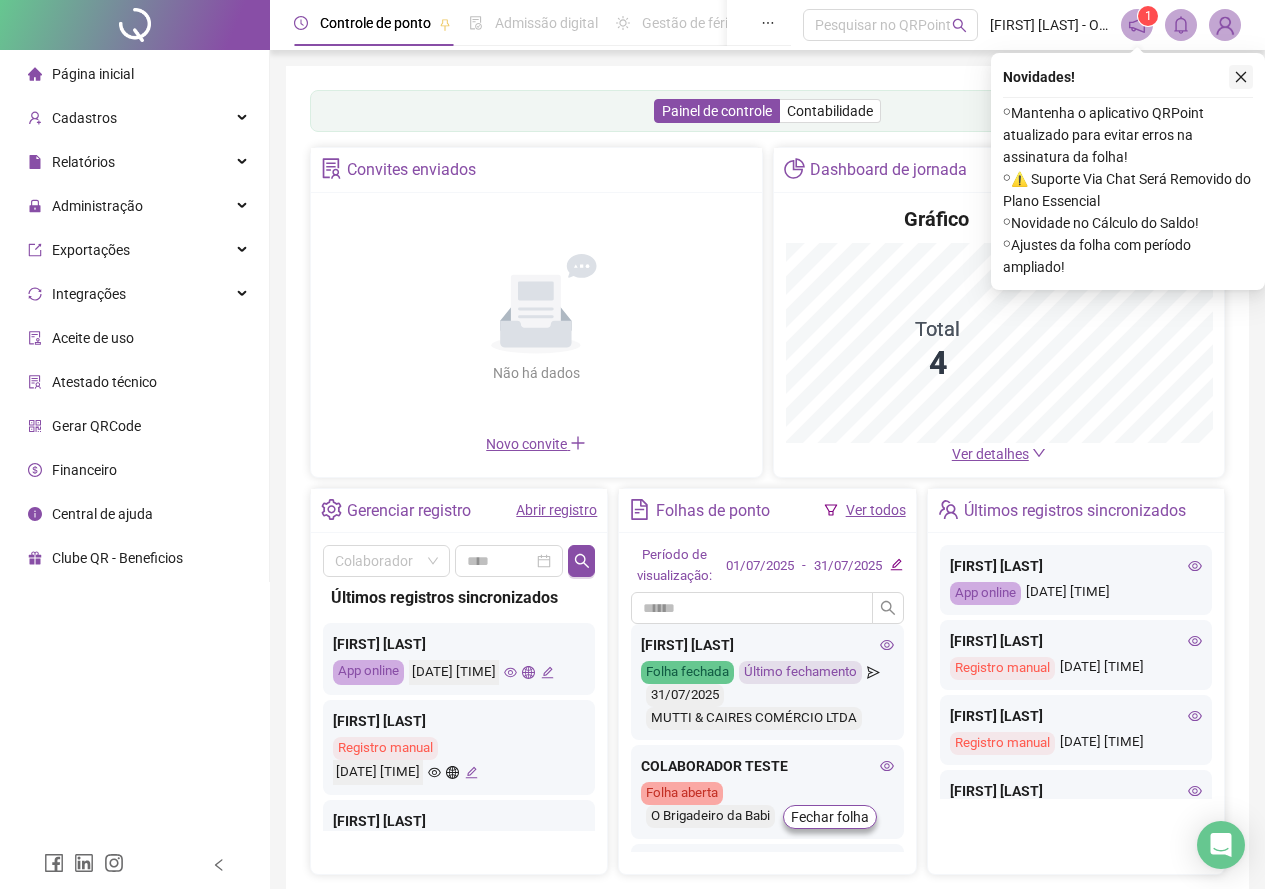 click 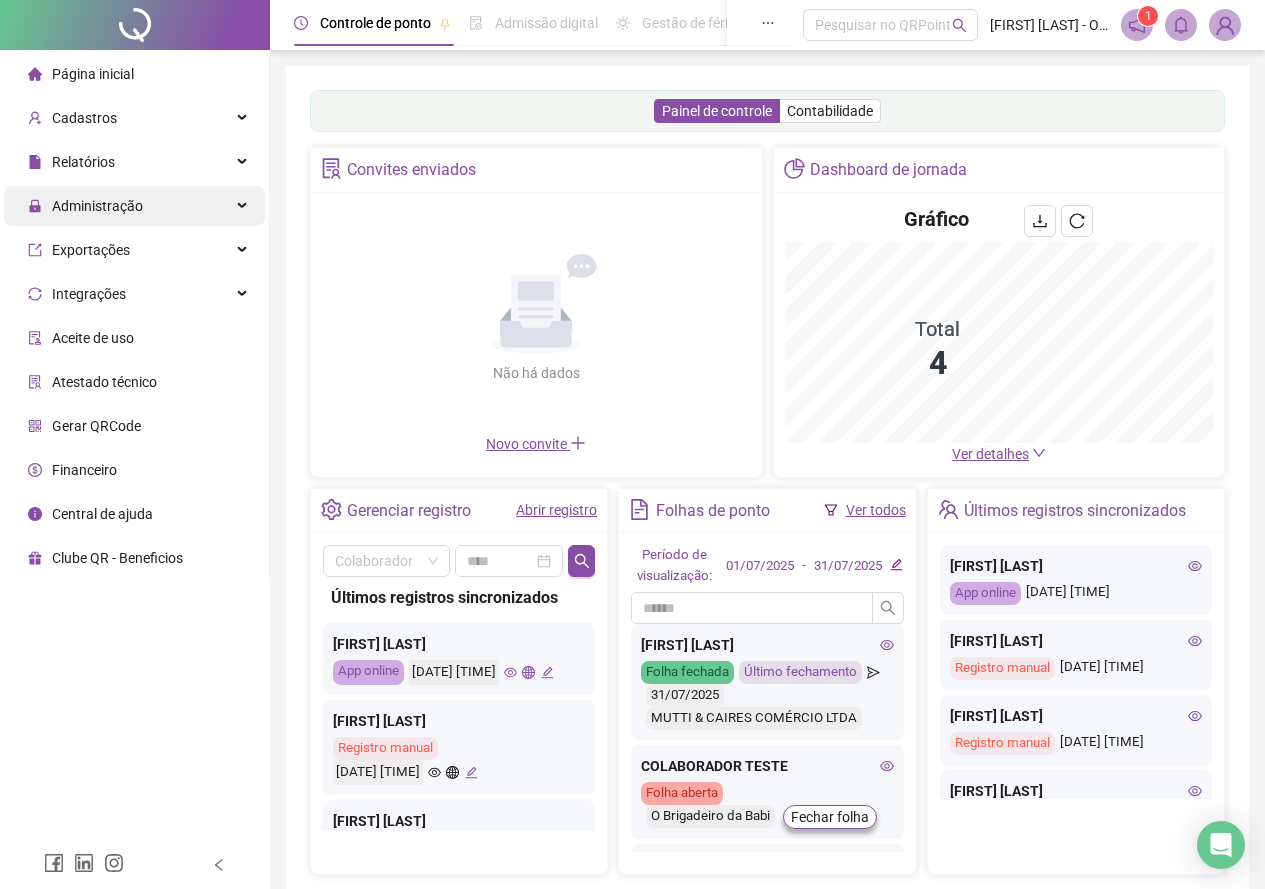 click on "Administração" at bounding box center [134, 206] 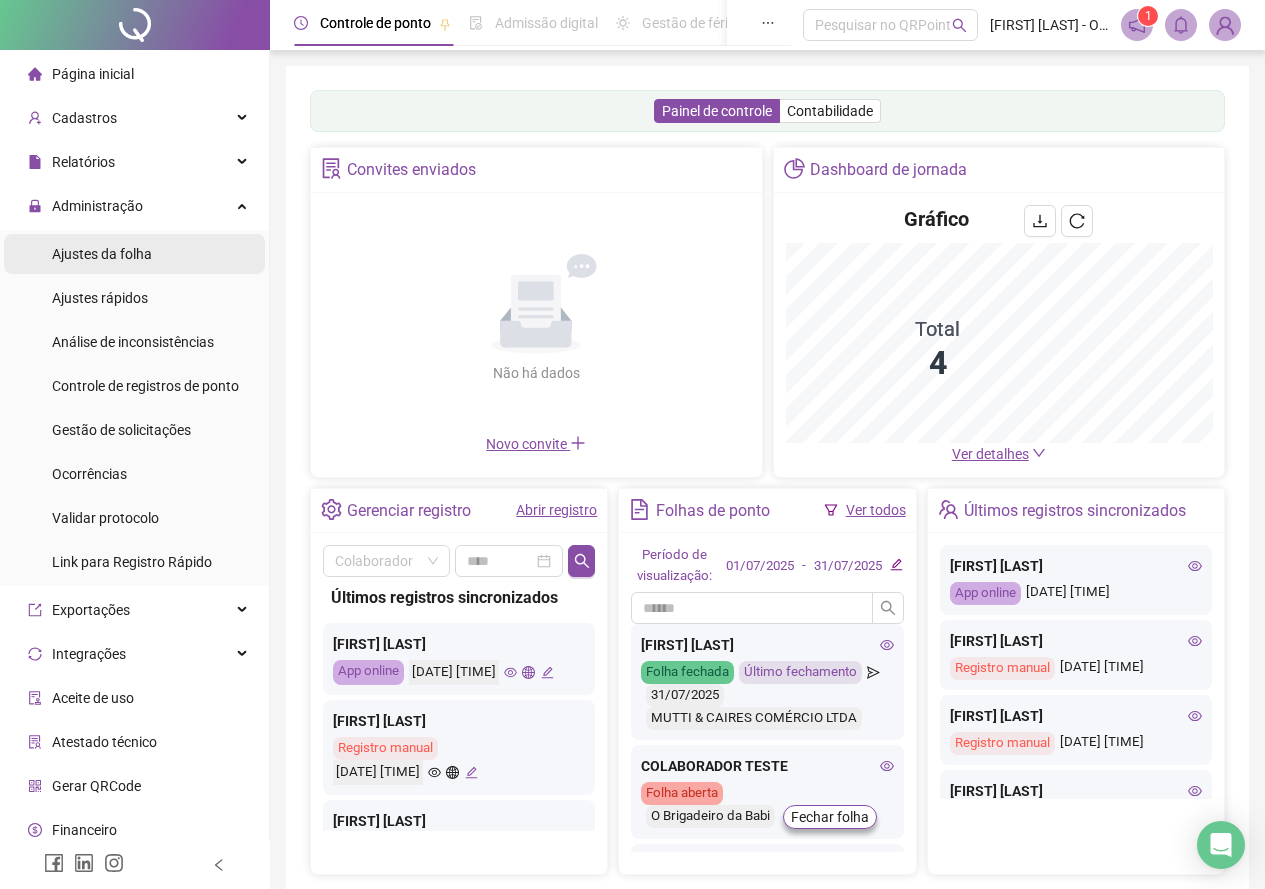 click on "Ajustes da folha" at bounding box center [134, 254] 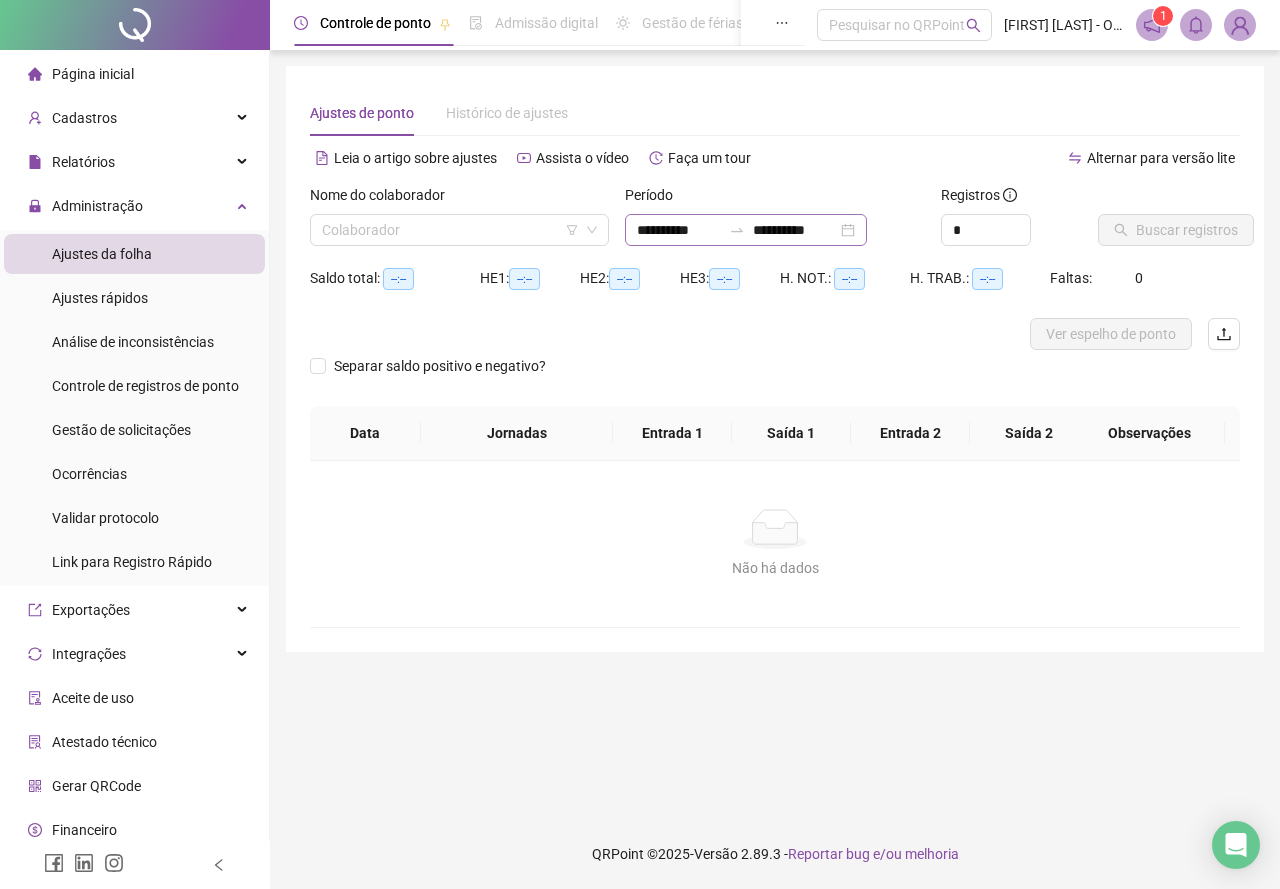 click on "**********" at bounding box center (746, 230) 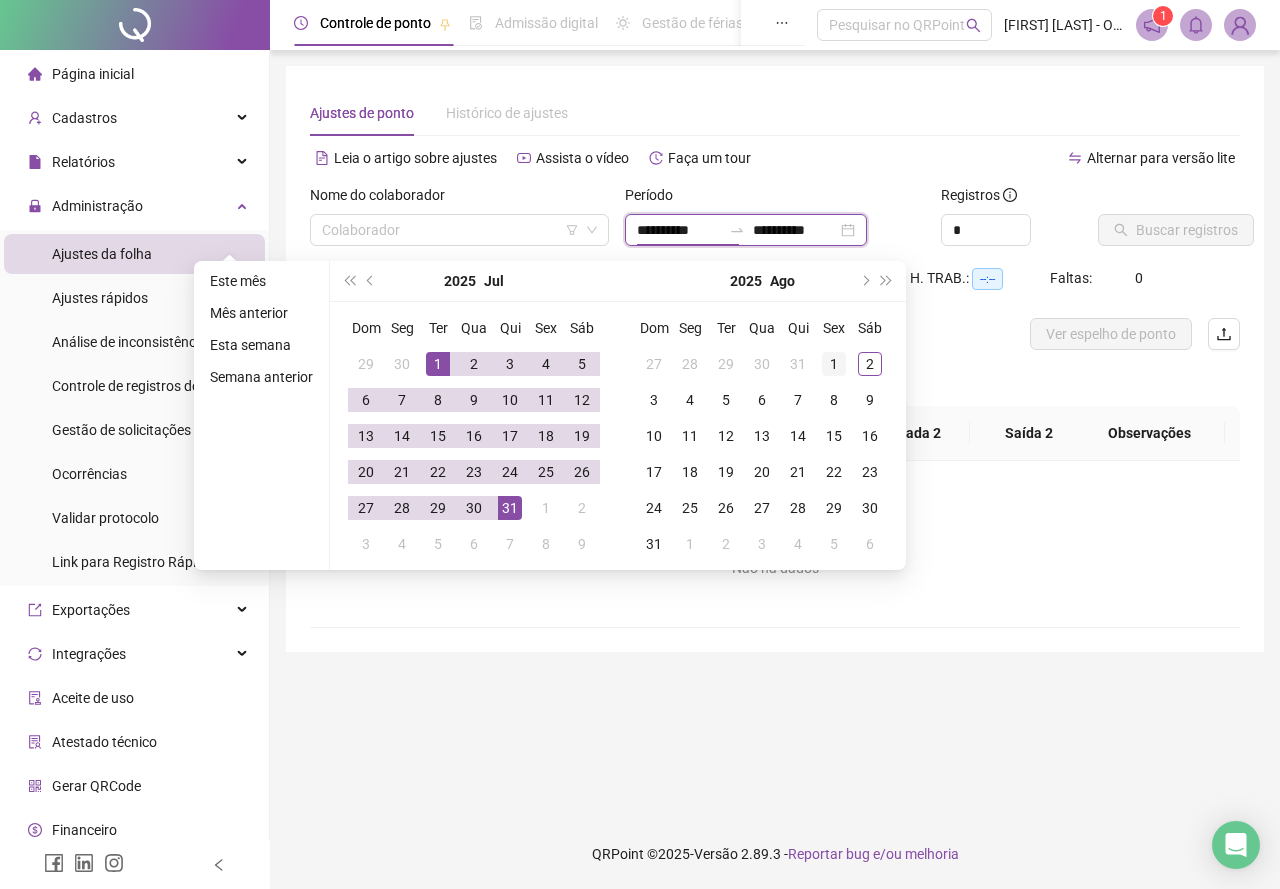 type on "**********" 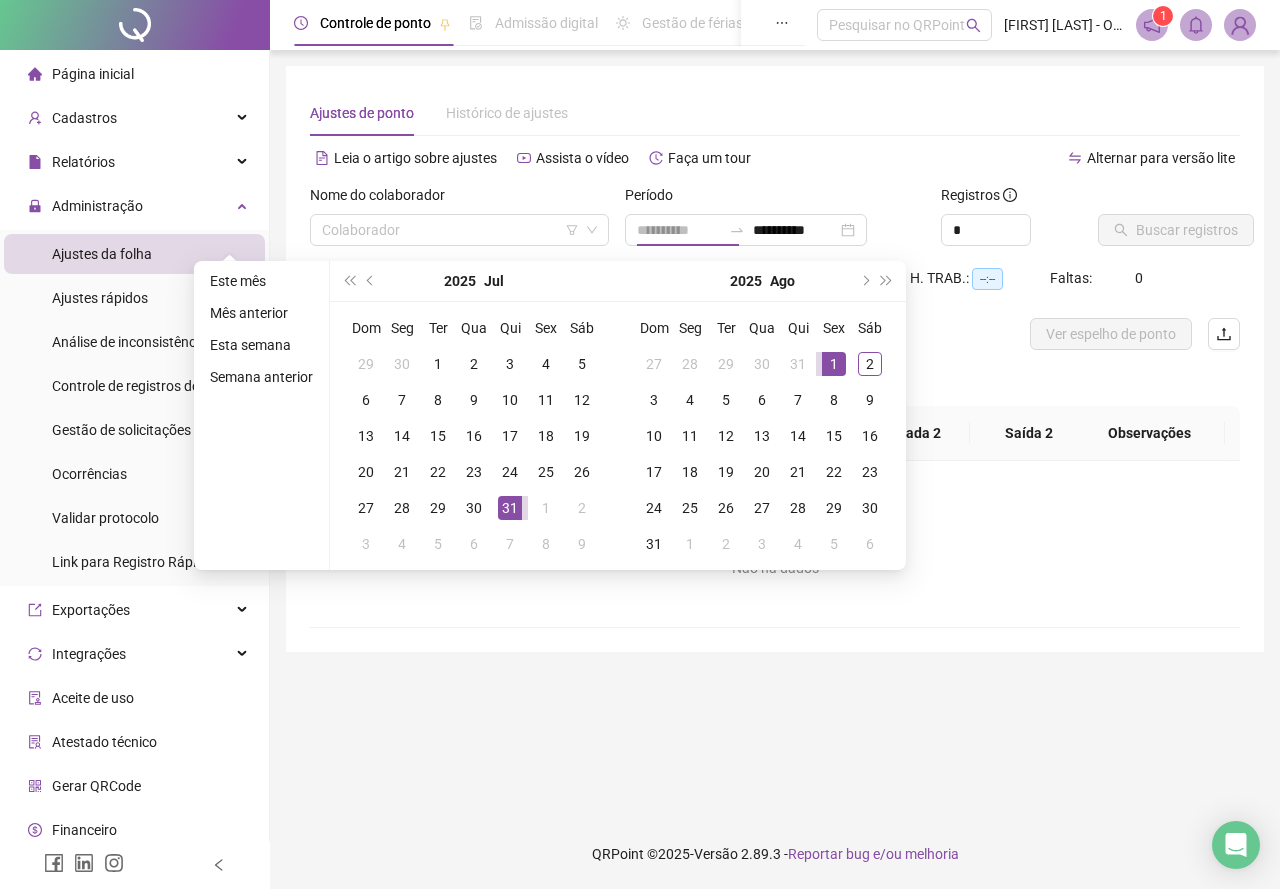 click on "1" at bounding box center [834, 364] 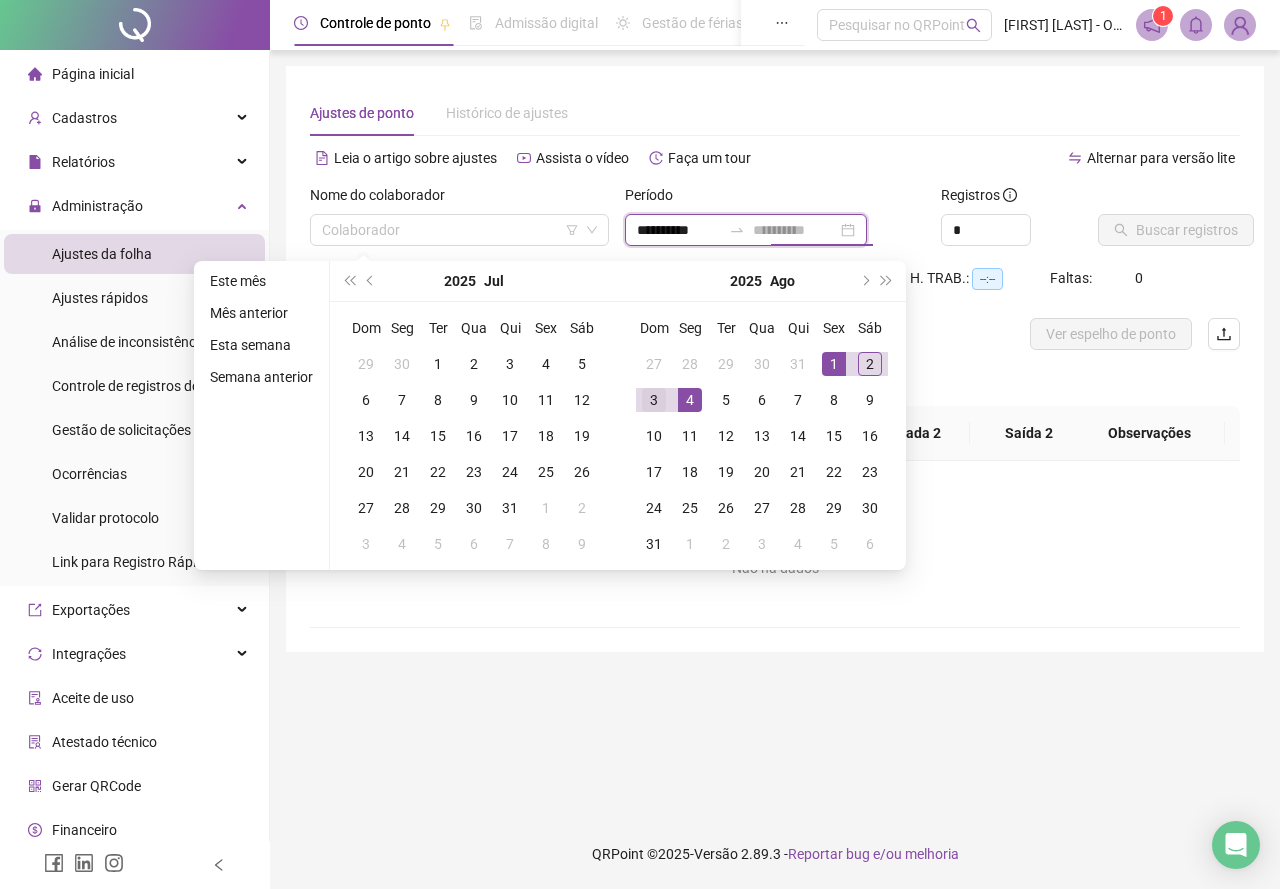 type on "**********" 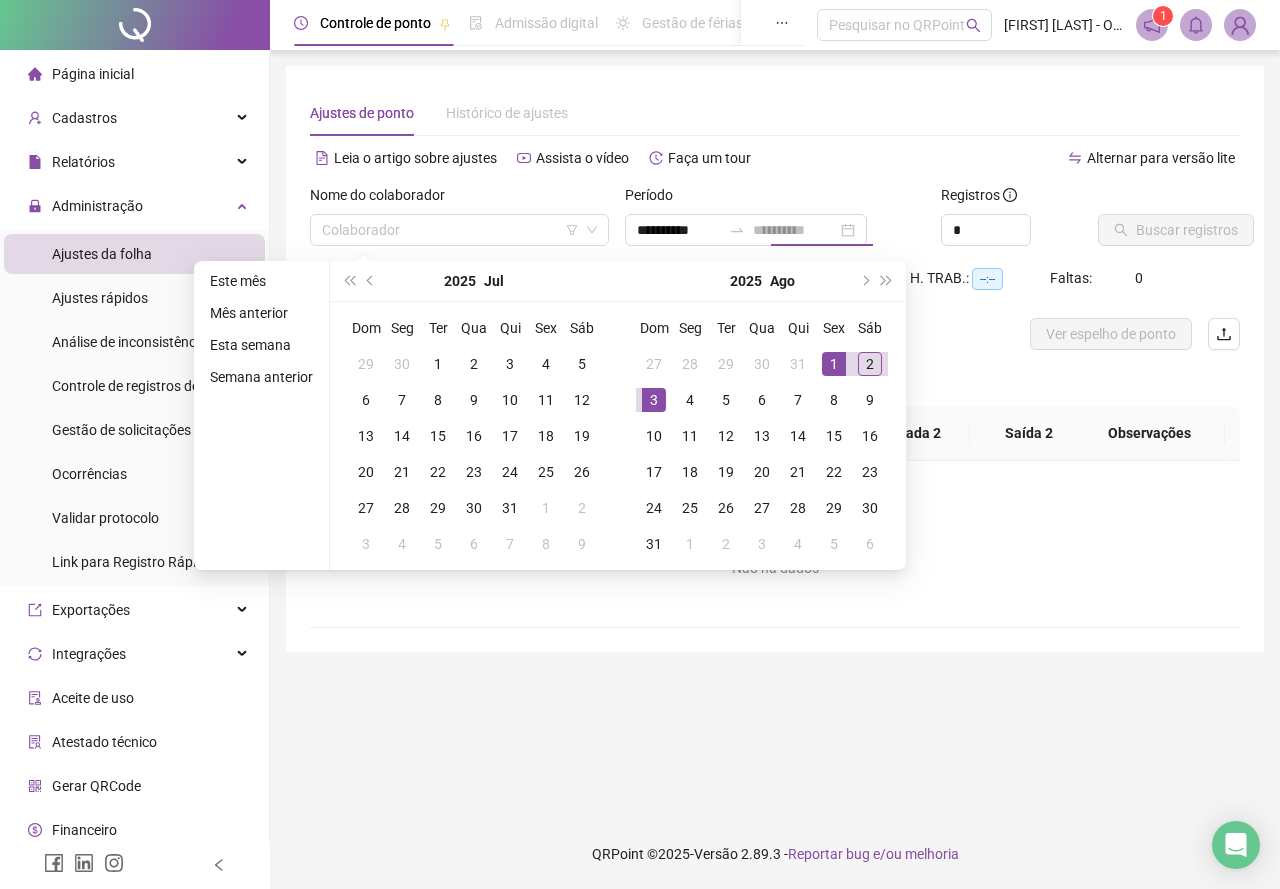 click on "3" at bounding box center (654, 400) 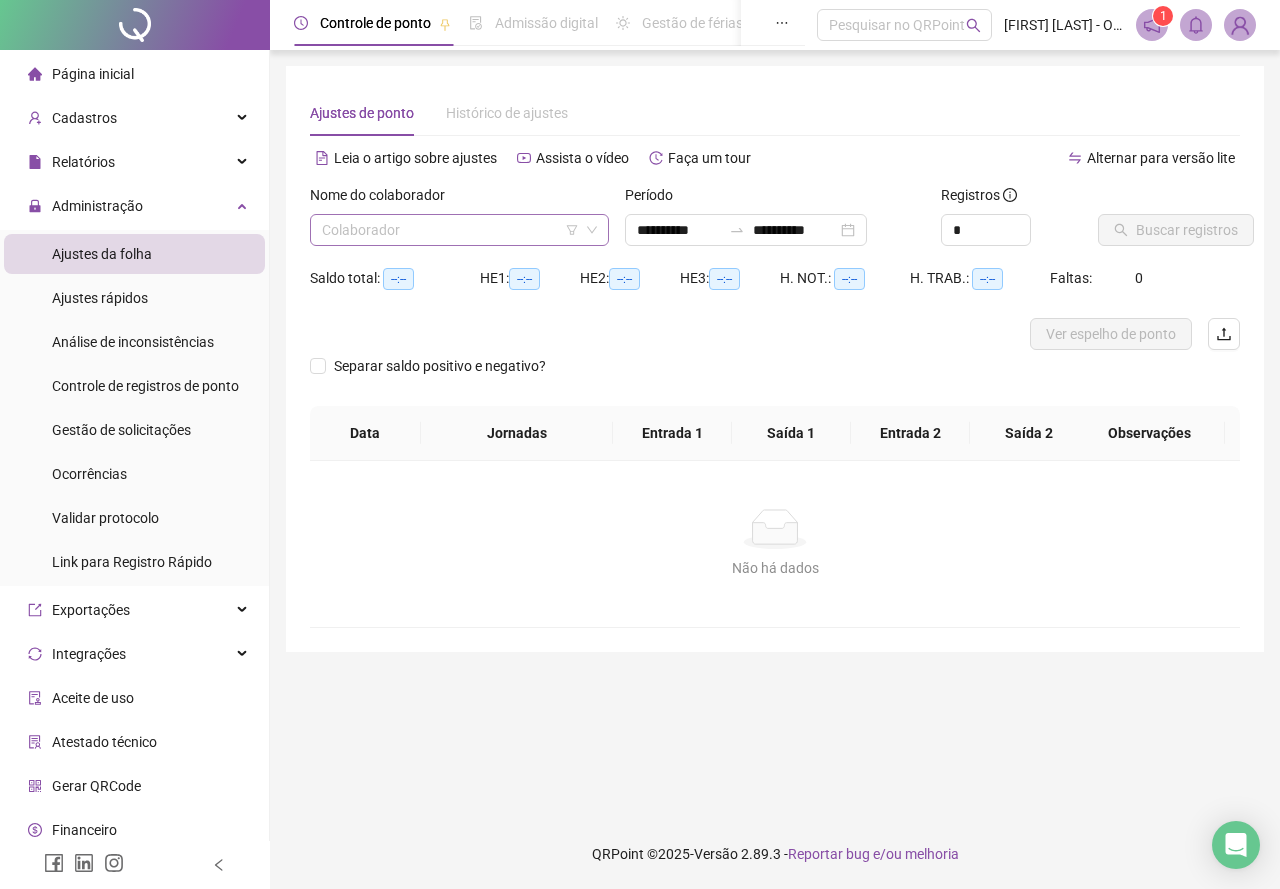 click at bounding box center [450, 230] 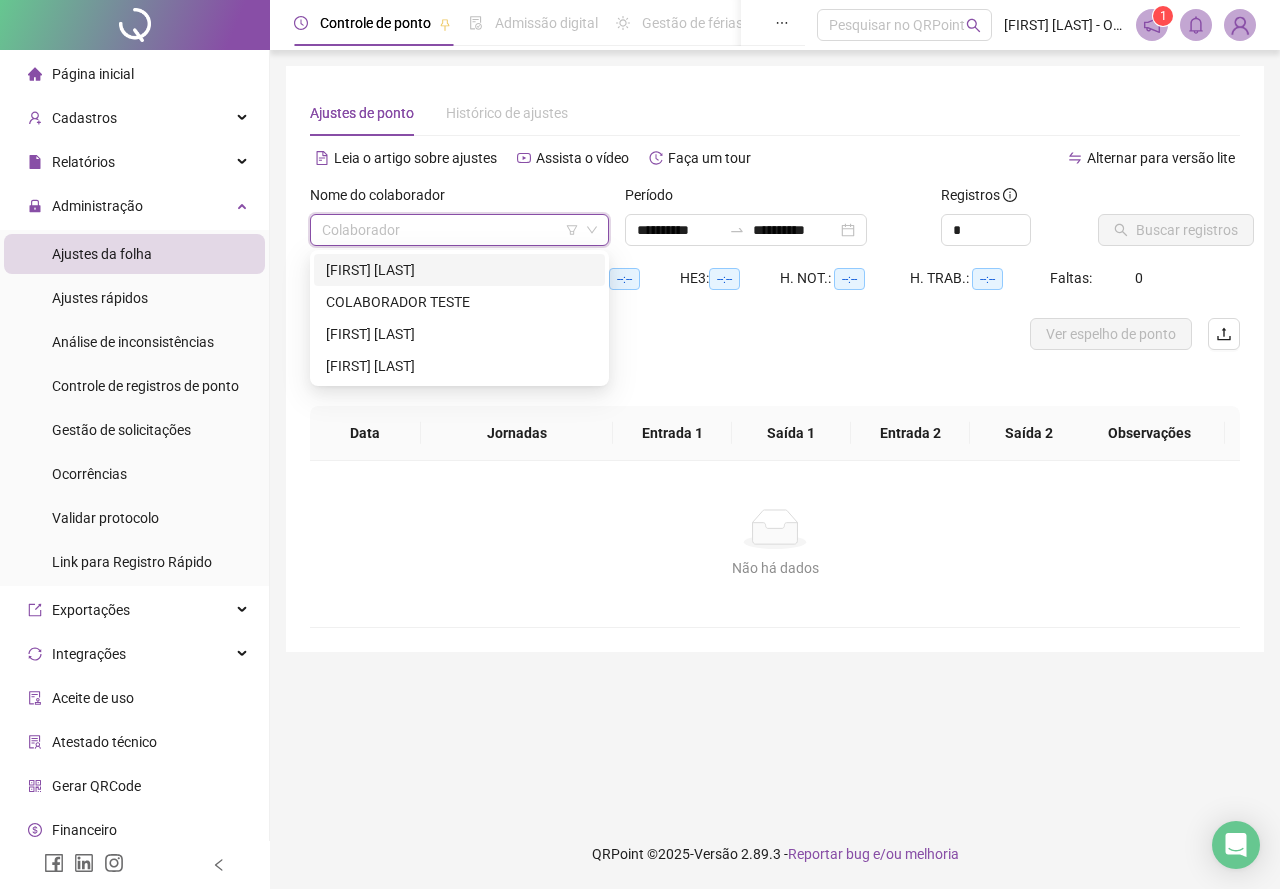 click on "[FIRST] [LAST]" at bounding box center (459, 270) 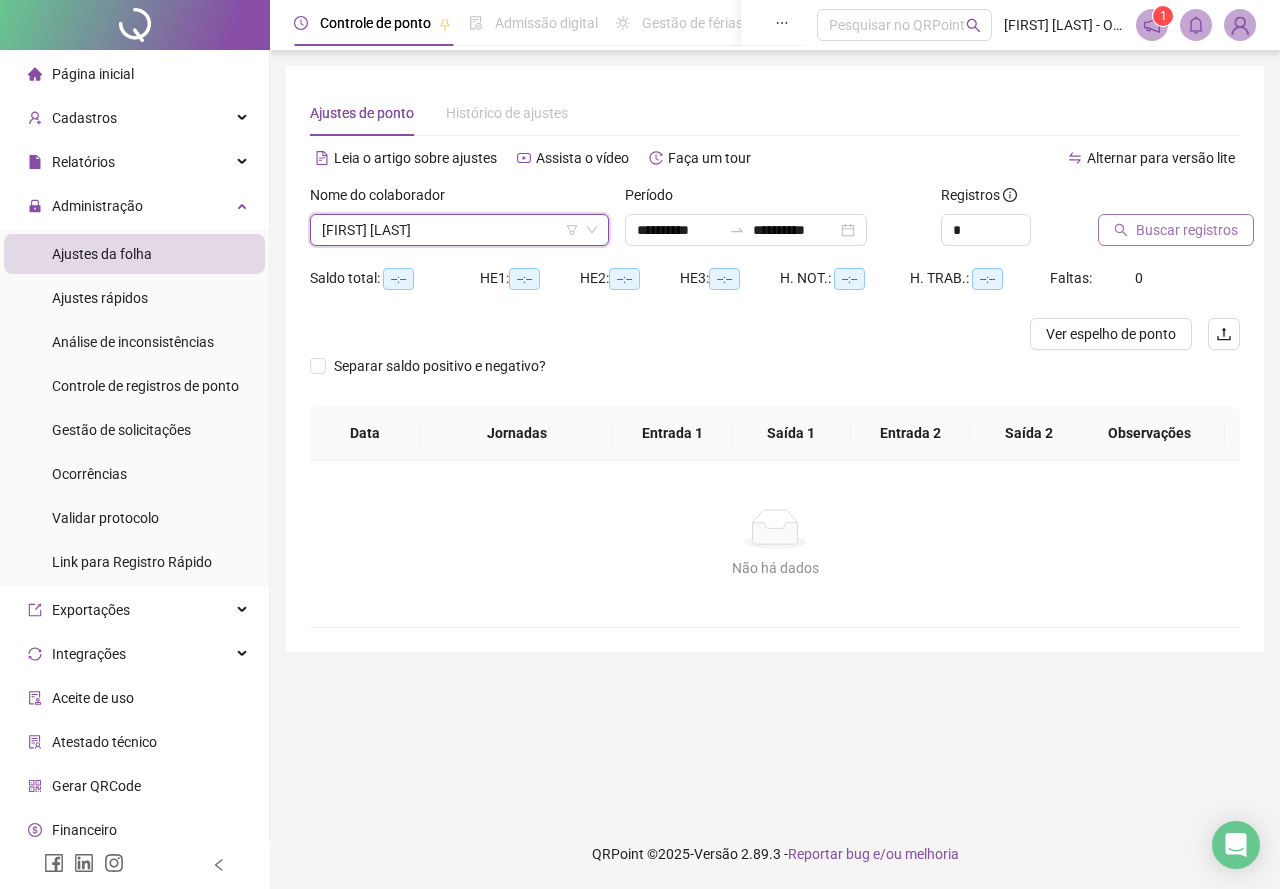 click on "Buscar registros" at bounding box center (1187, 230) 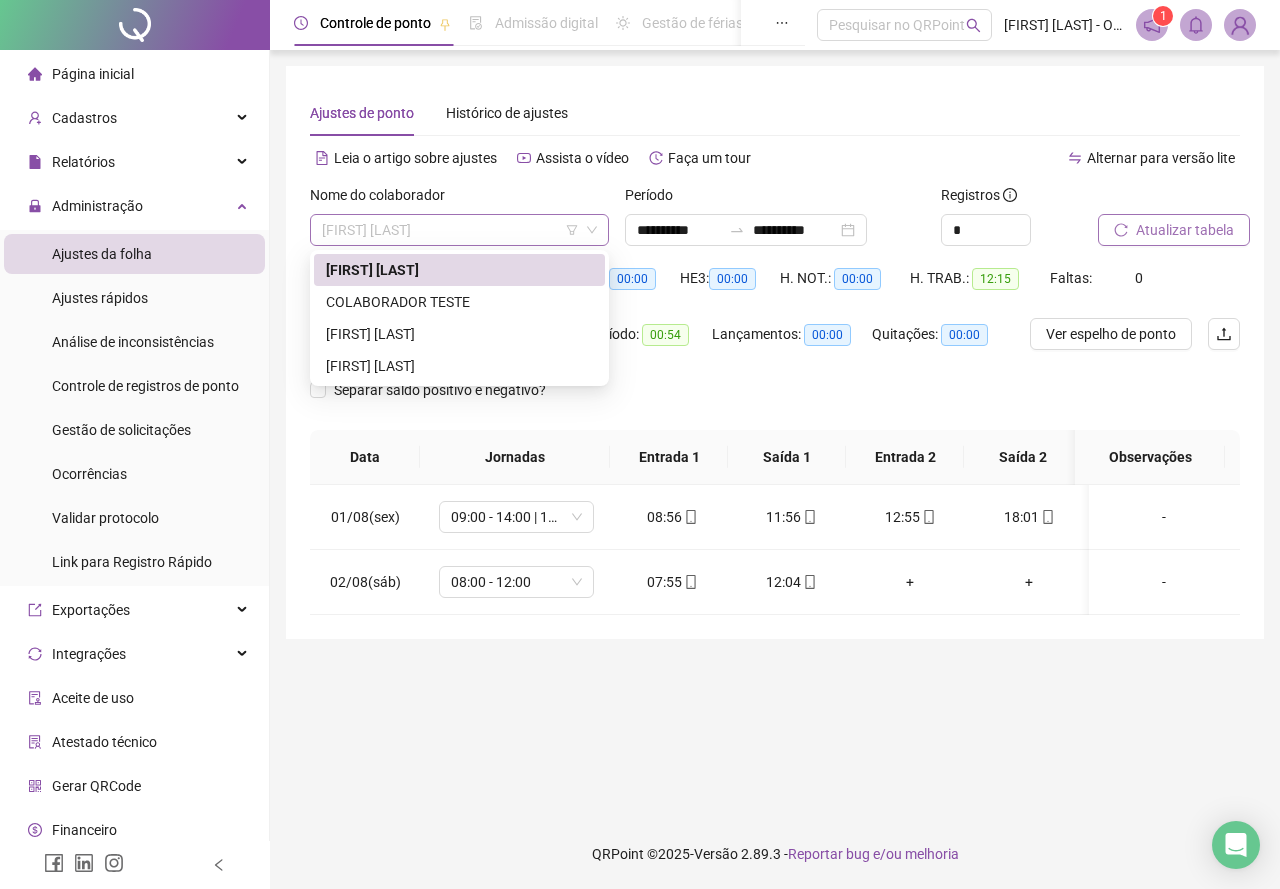click on "[FIRST] [LAST]" at bounding box center [459, 230] 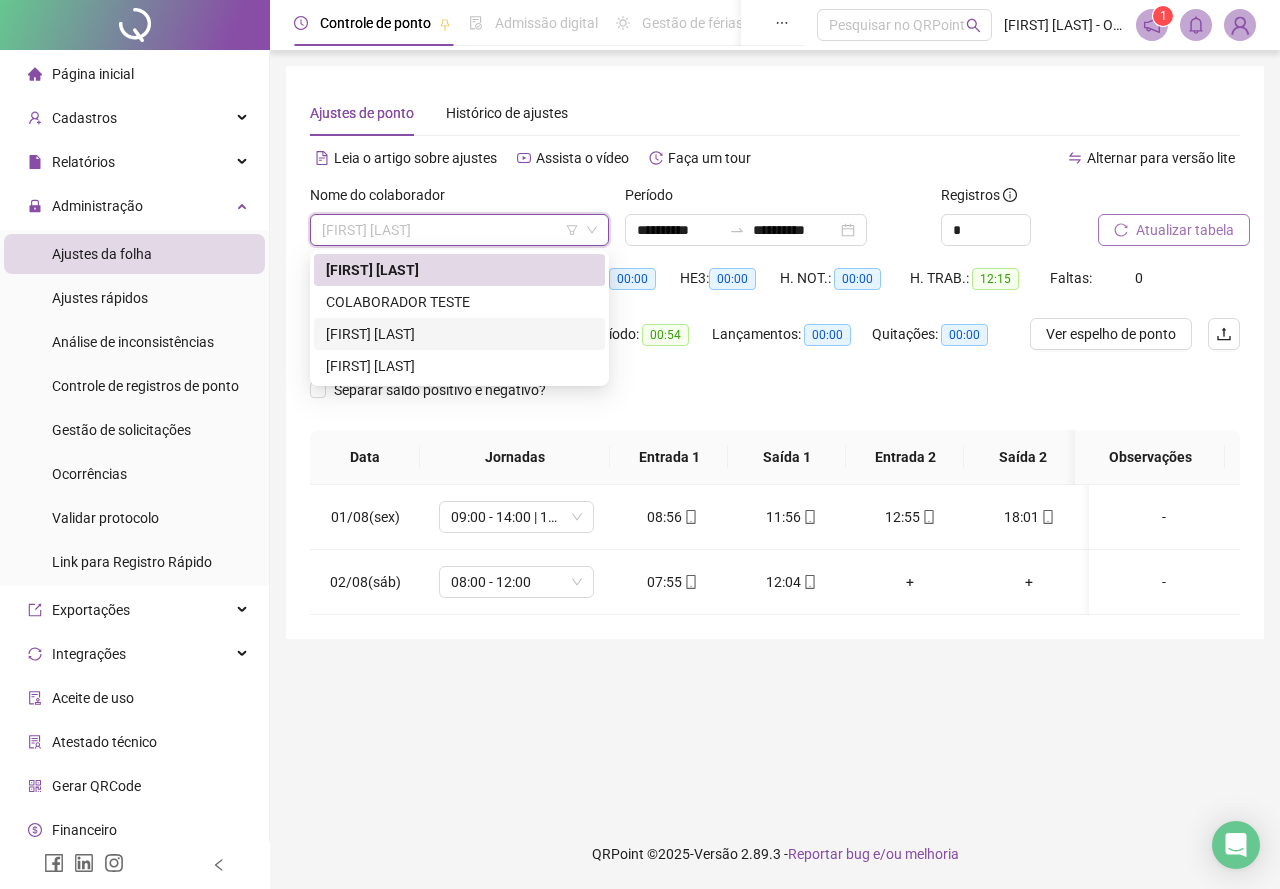 click on "[FIRST] [LAST]" at bounding box center [459, 334] 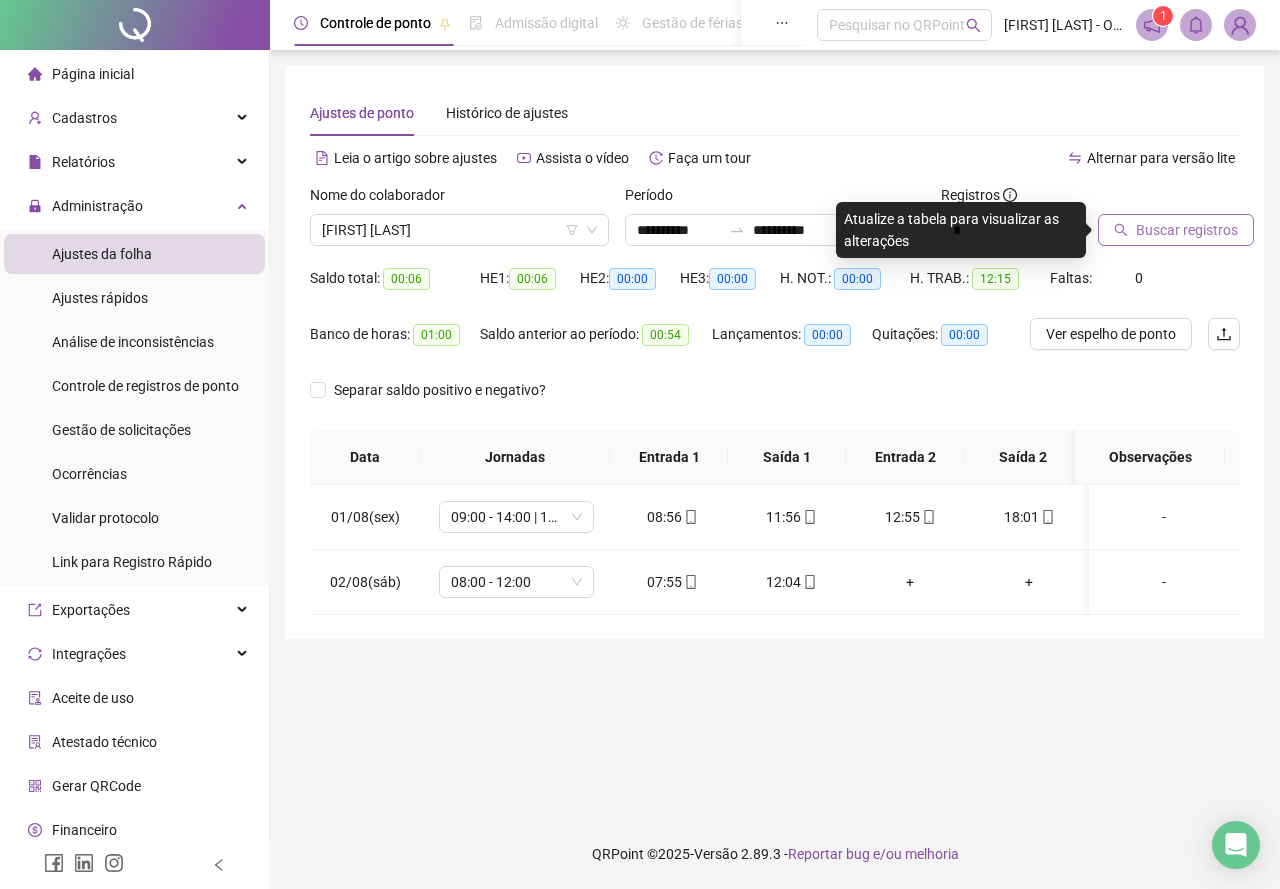 click on "Buscar registros" at bounding box center [1187, 230] 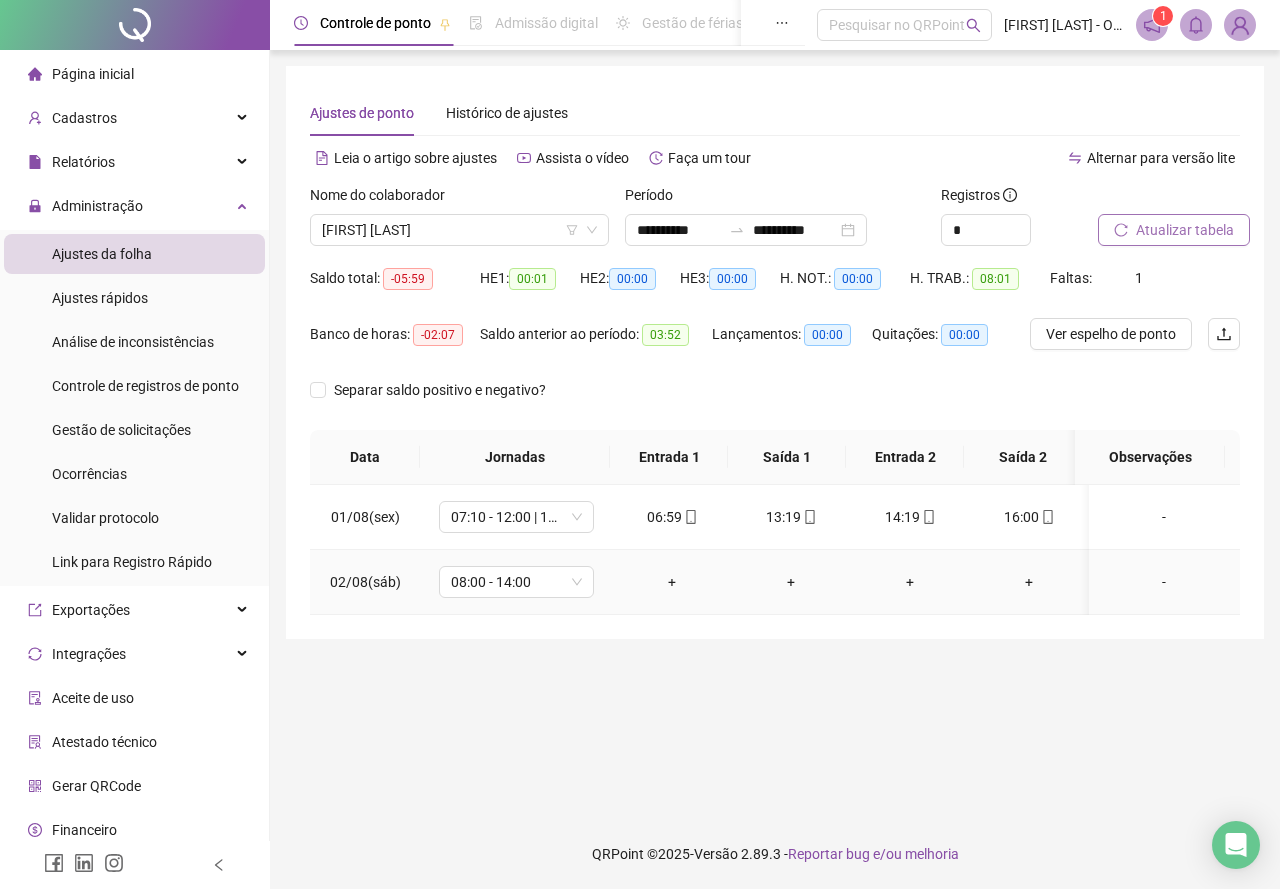click on "+" at bounding box center (672, 582) 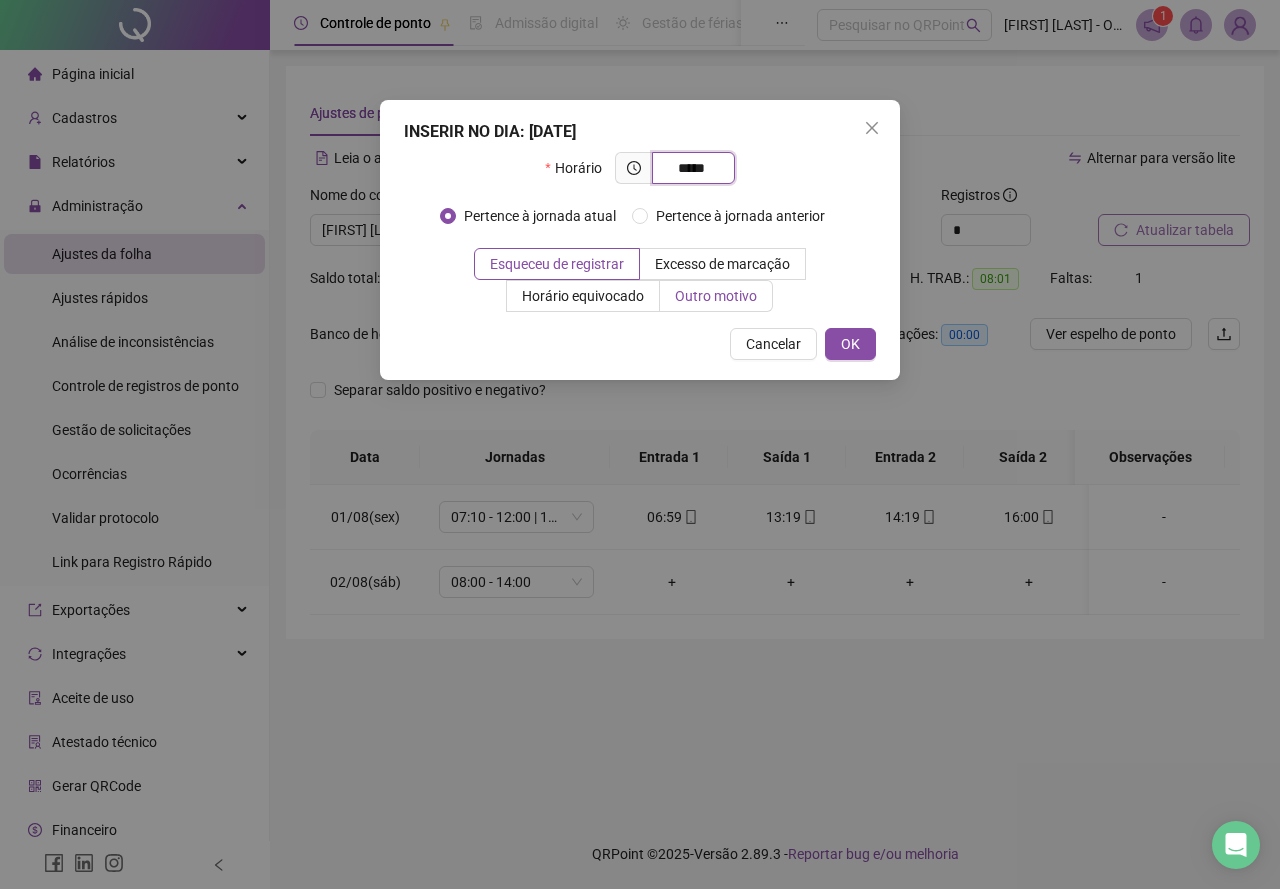 type on "*****" 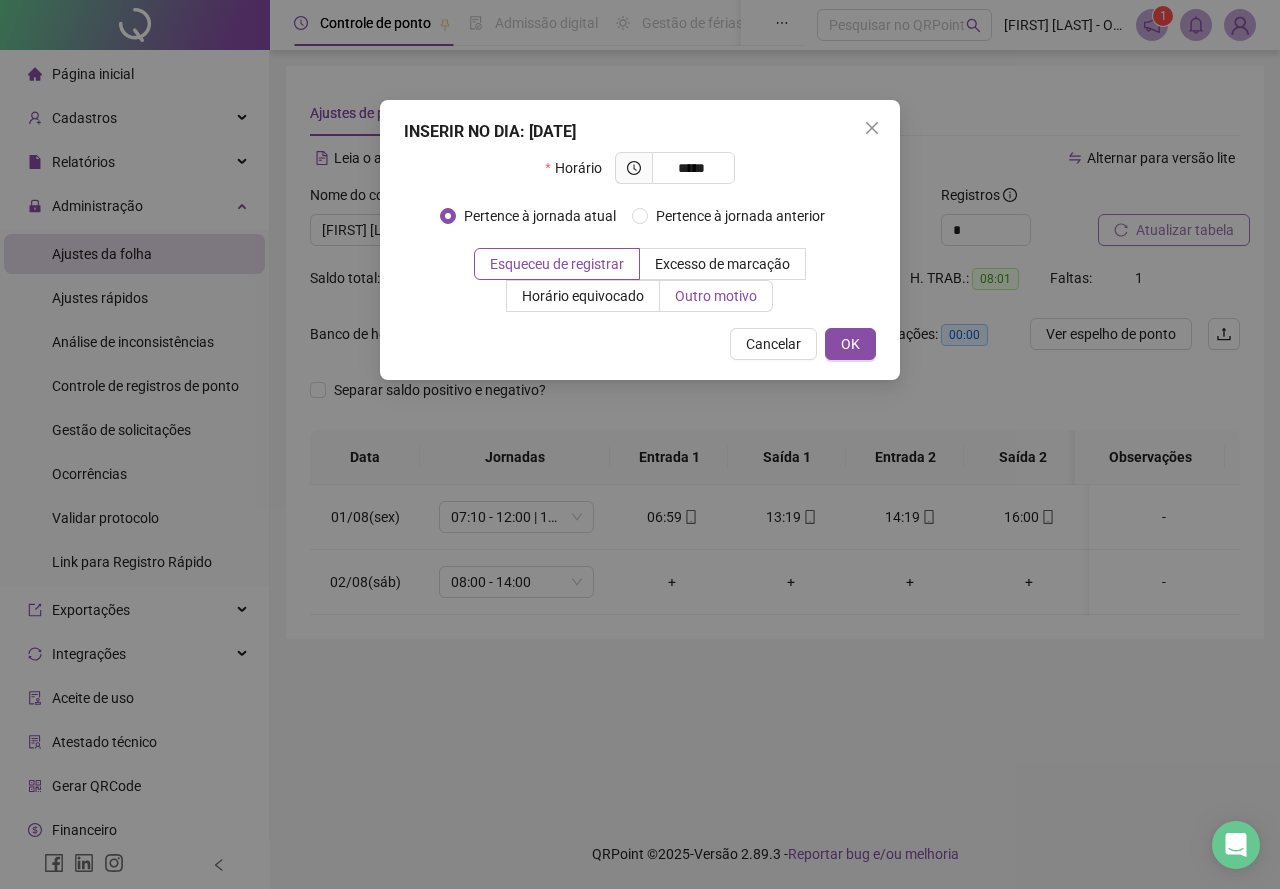 click on "Outro motivo" at bounding box center [716, 296] 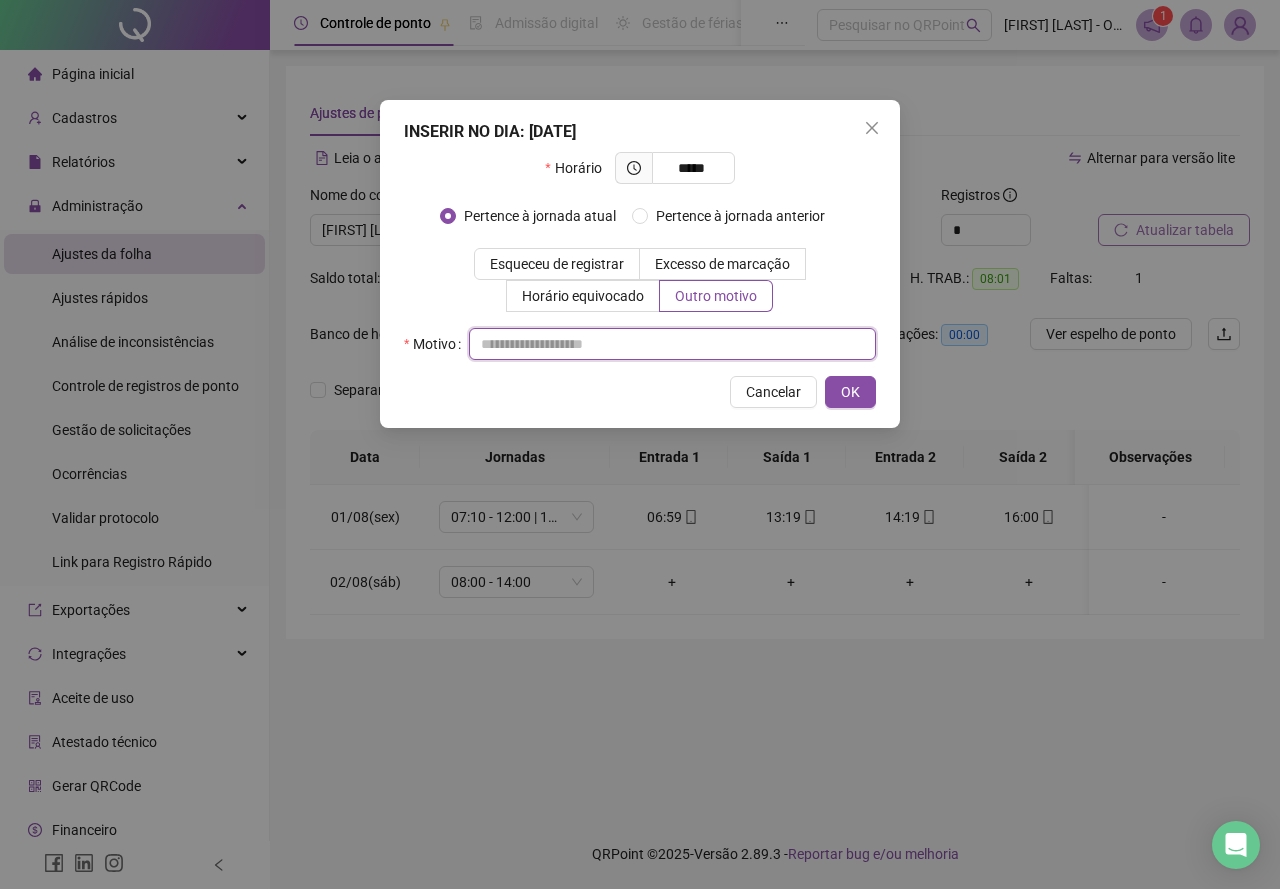 click at bounding box center (672, 344) 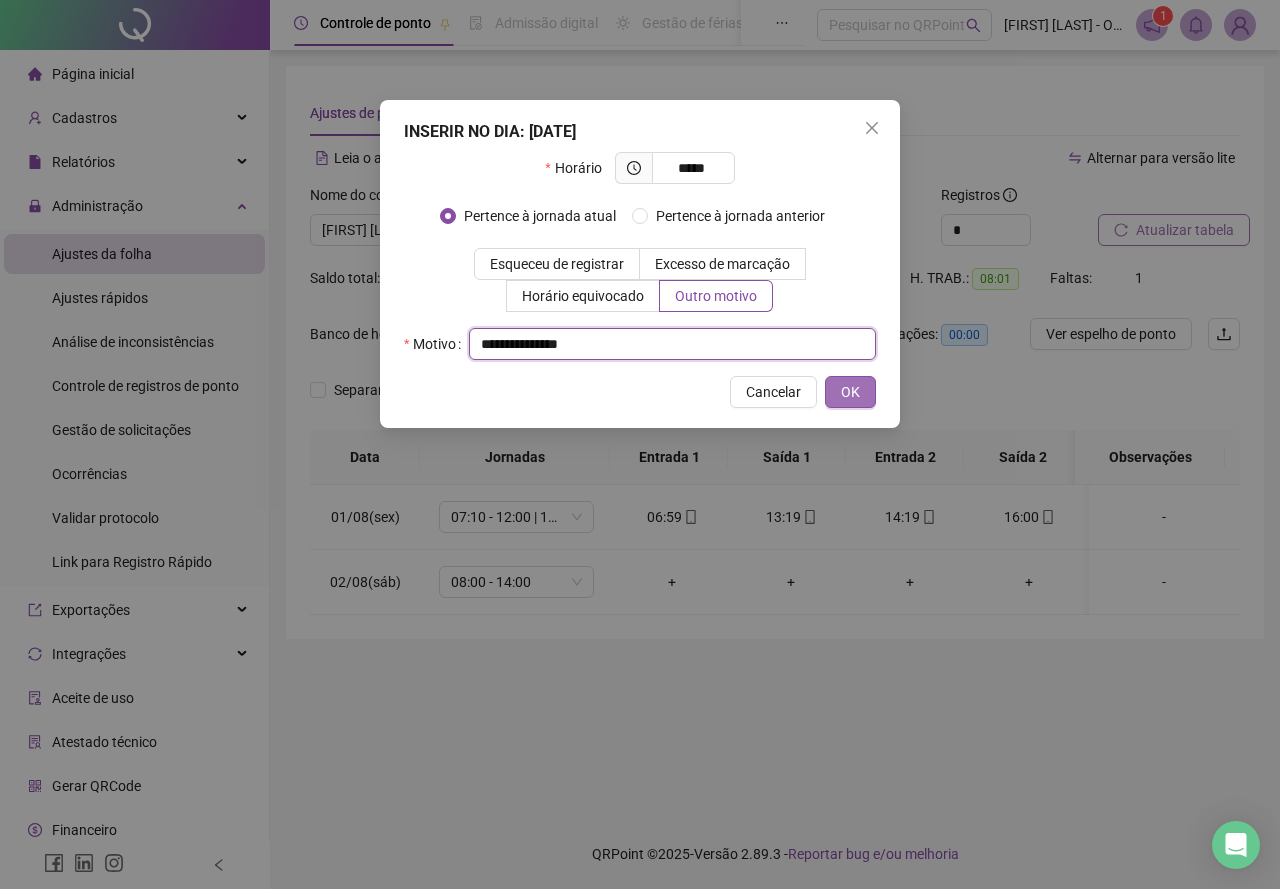 type on "**********" 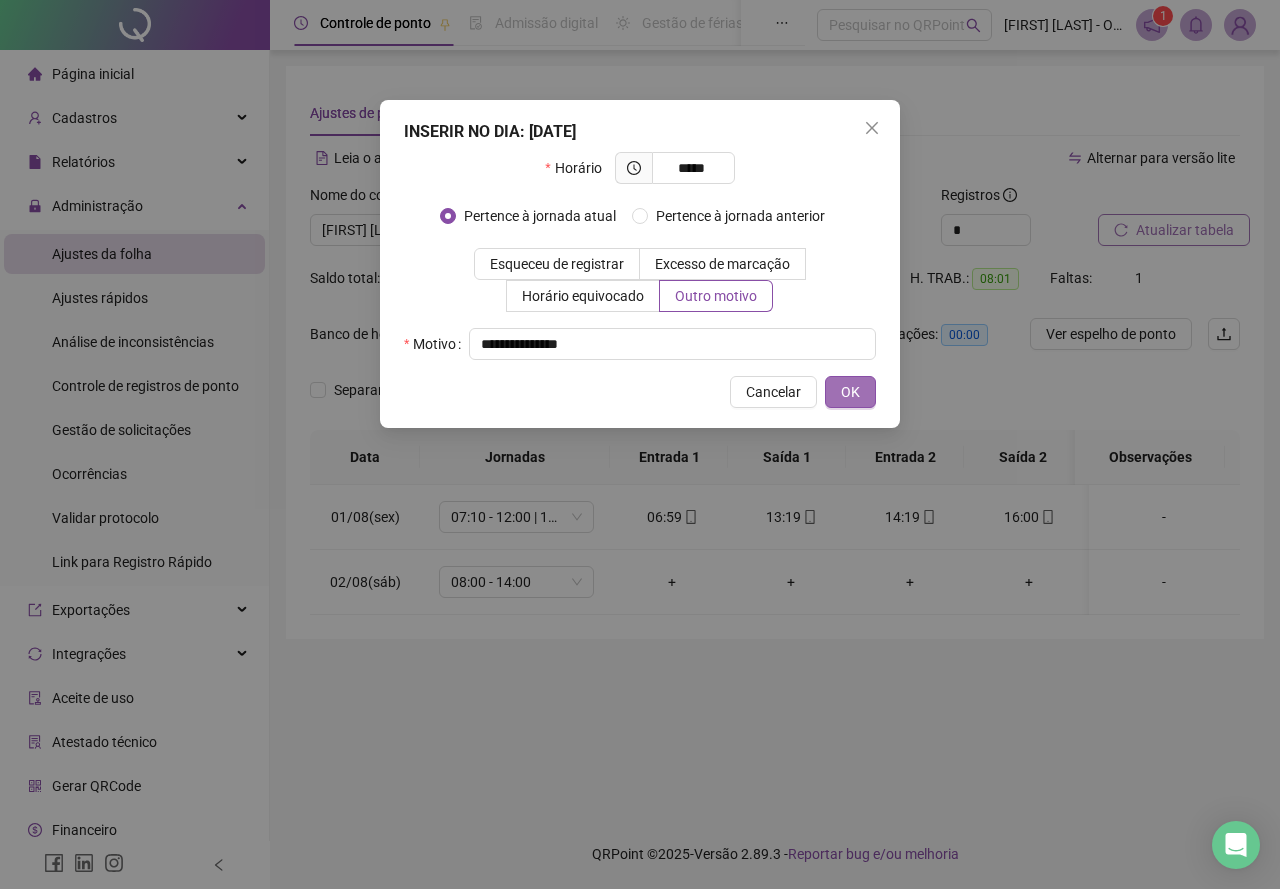 click on "OK" at bounding box center (850, 392) 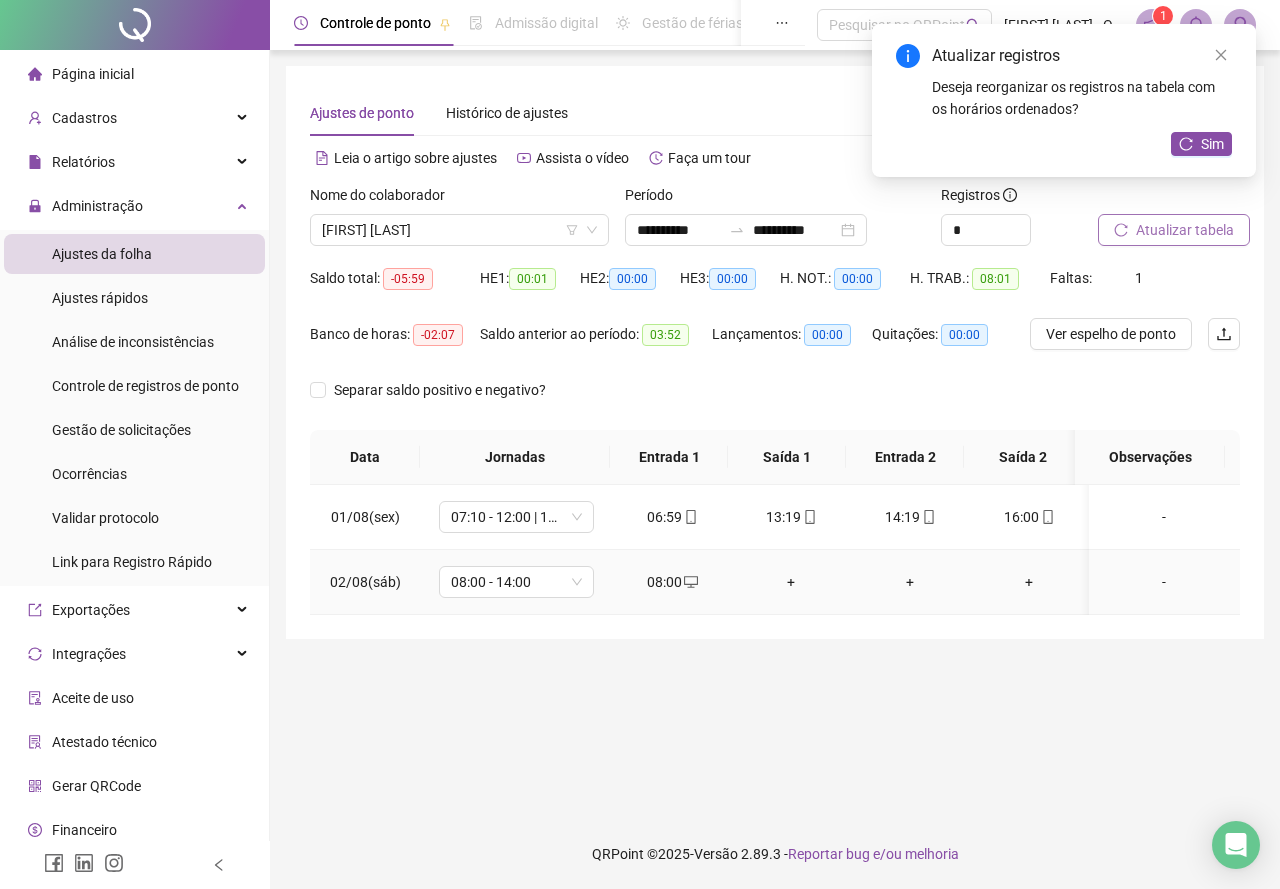 click on "+" at bounding box center [791, 582] 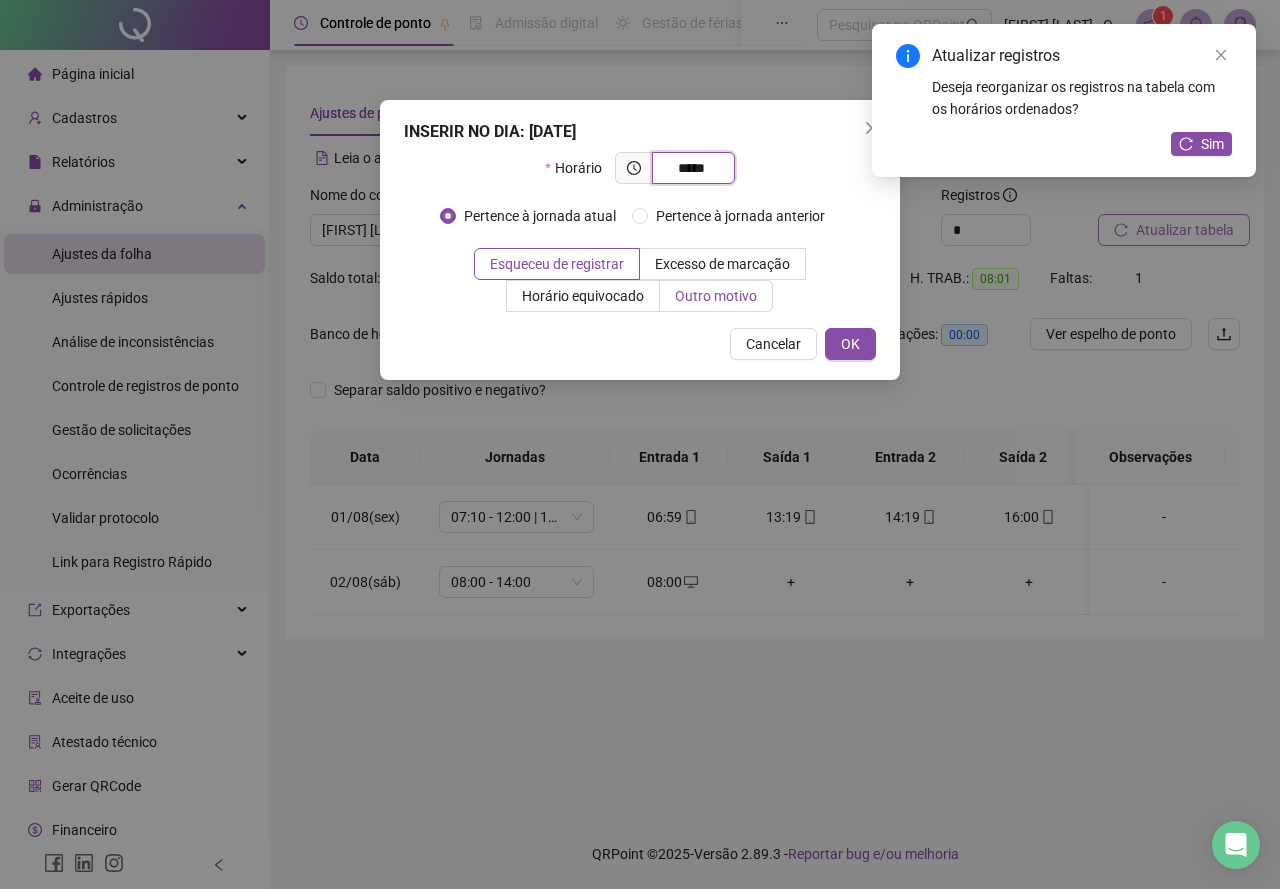 type on "*****" 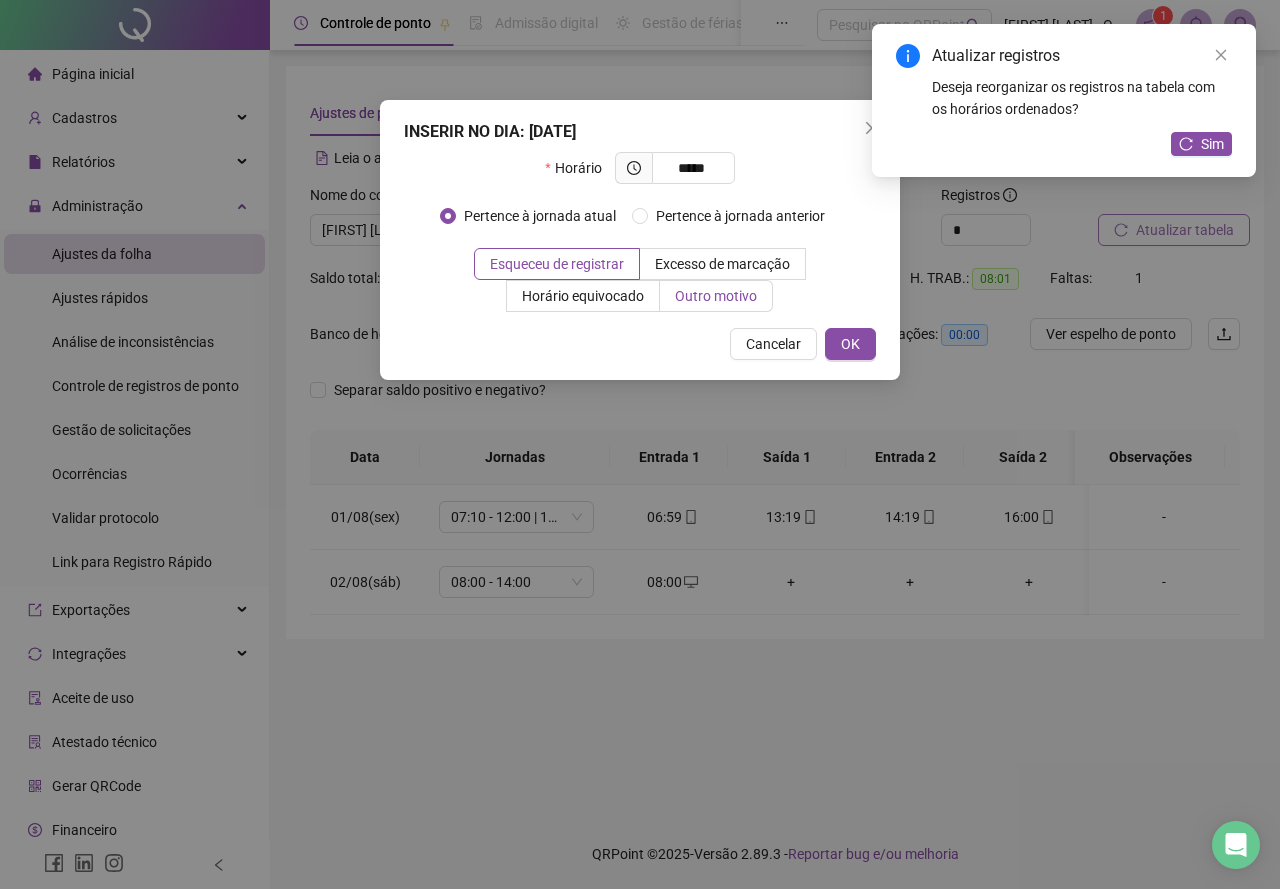 click on "Outro motivo" at bounding box center (716, 296) 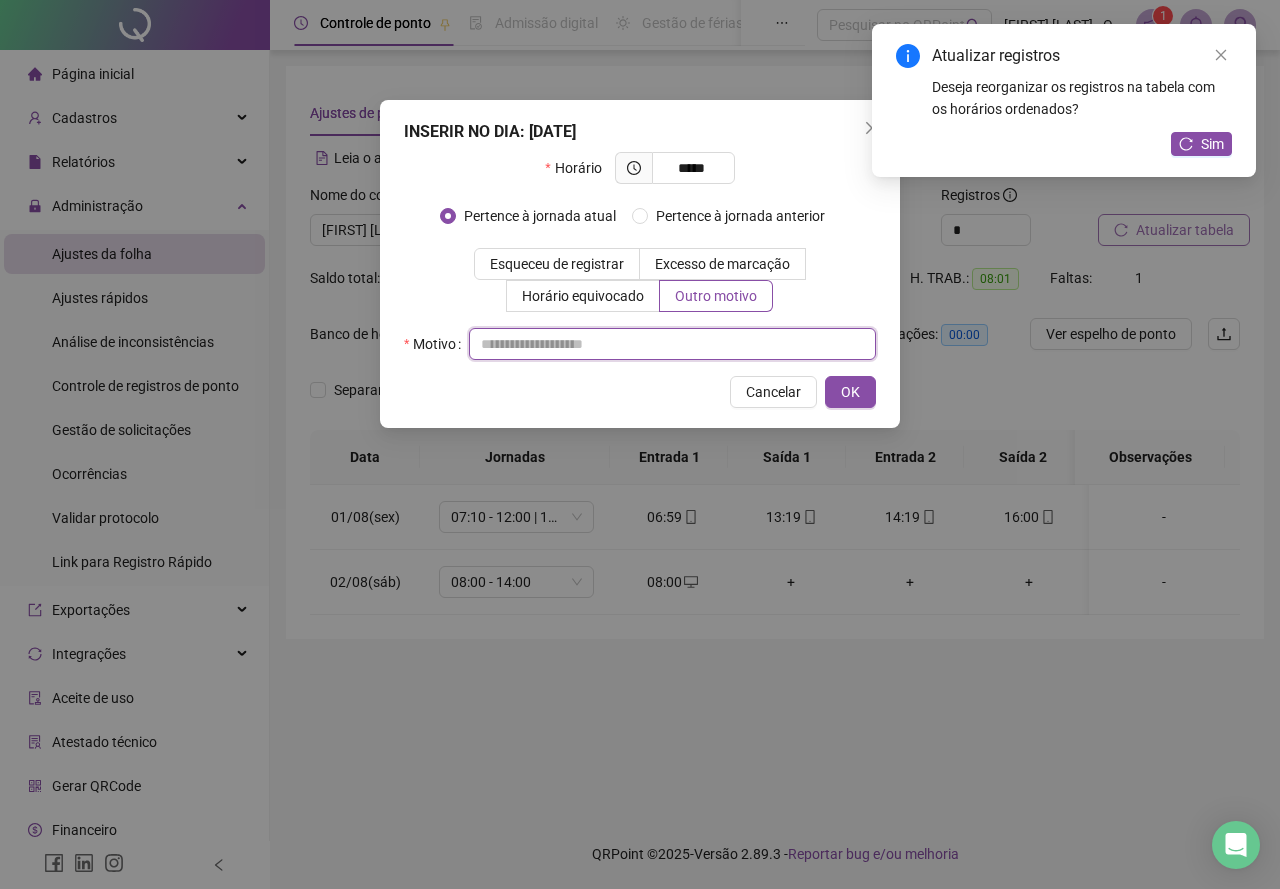 drag, startPoint x: 620, startPoint y: 340, endPoint x: 601, endPoint y: 316, distance: 30.610456 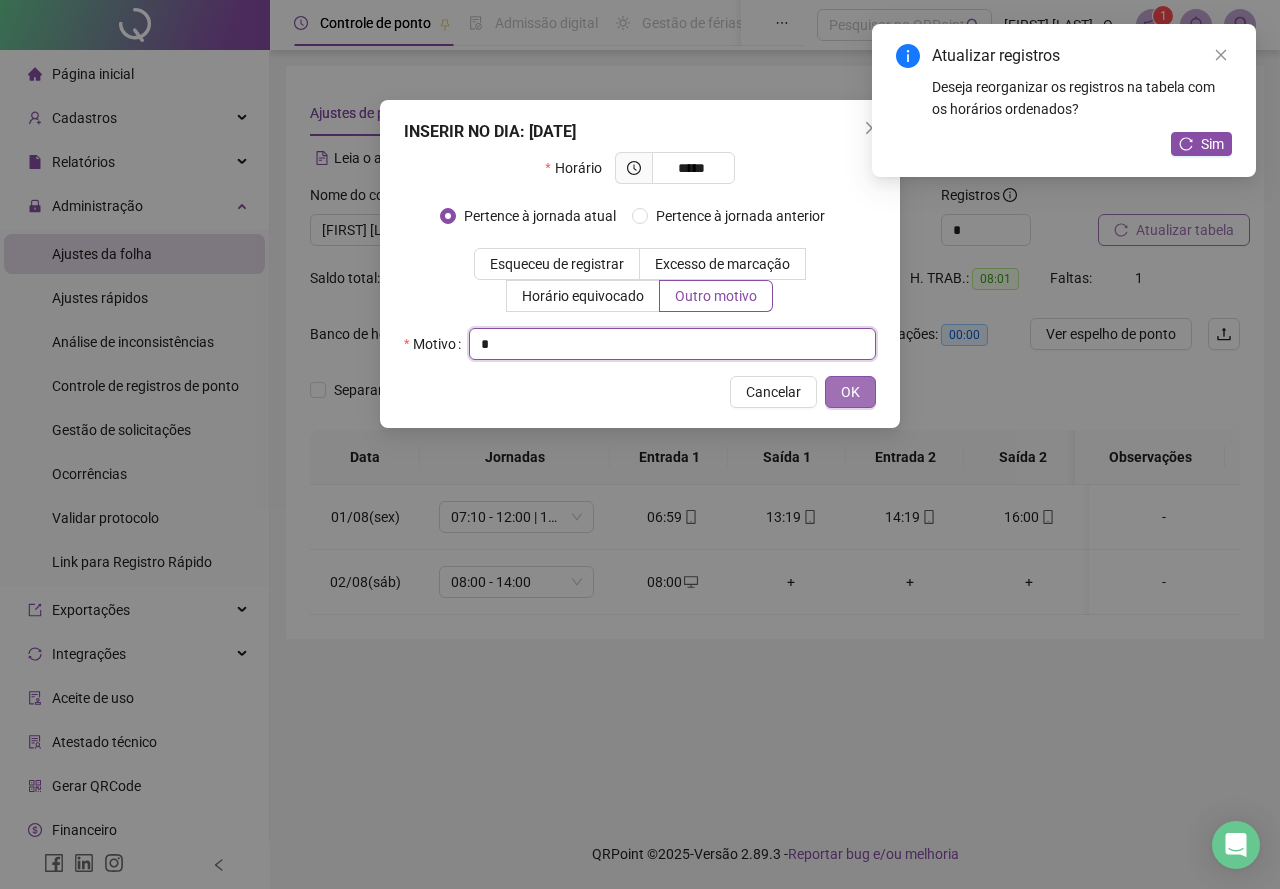 type on "*" 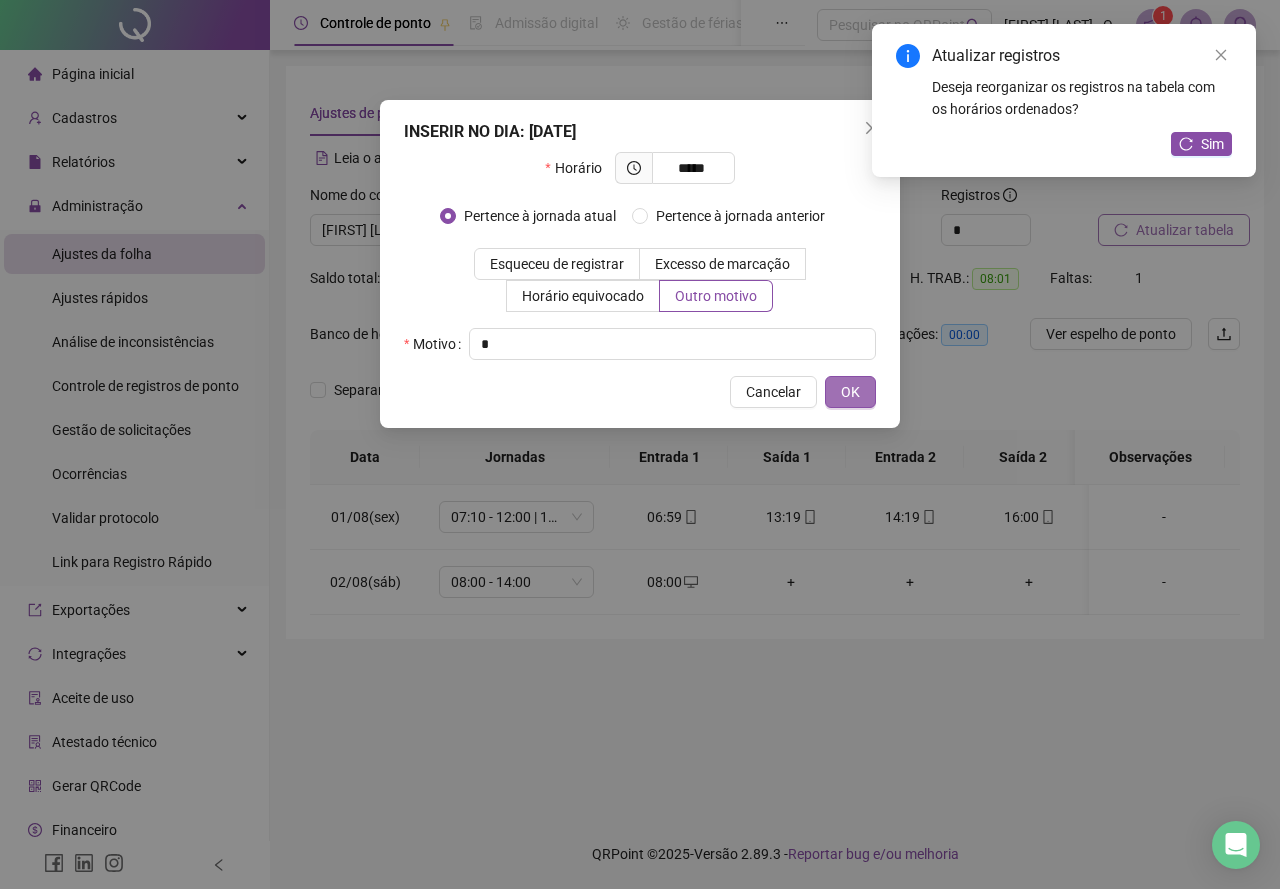 click on "OK" at bounding box center [850, 392] 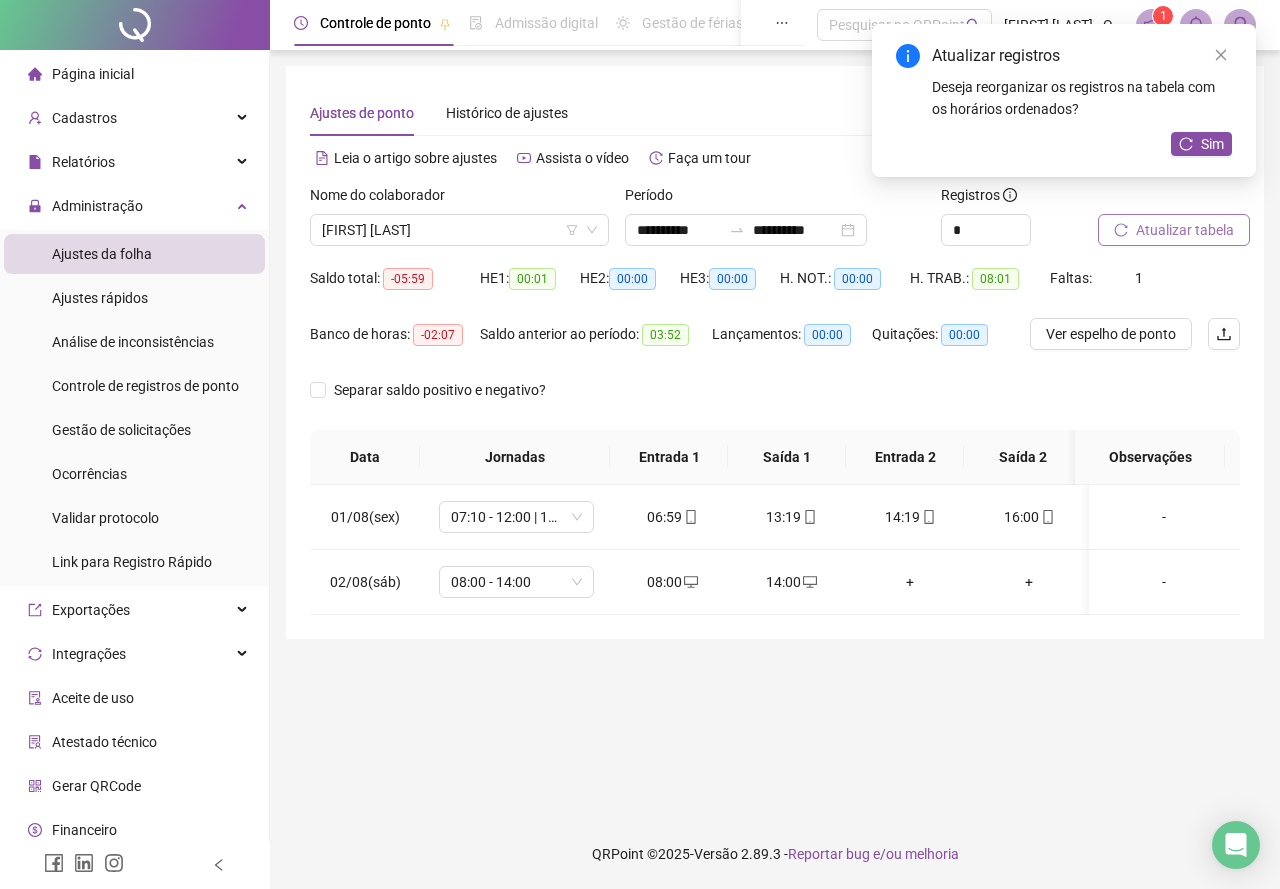 click on "Atualizar tabela" at bounding box center (1185, 230) 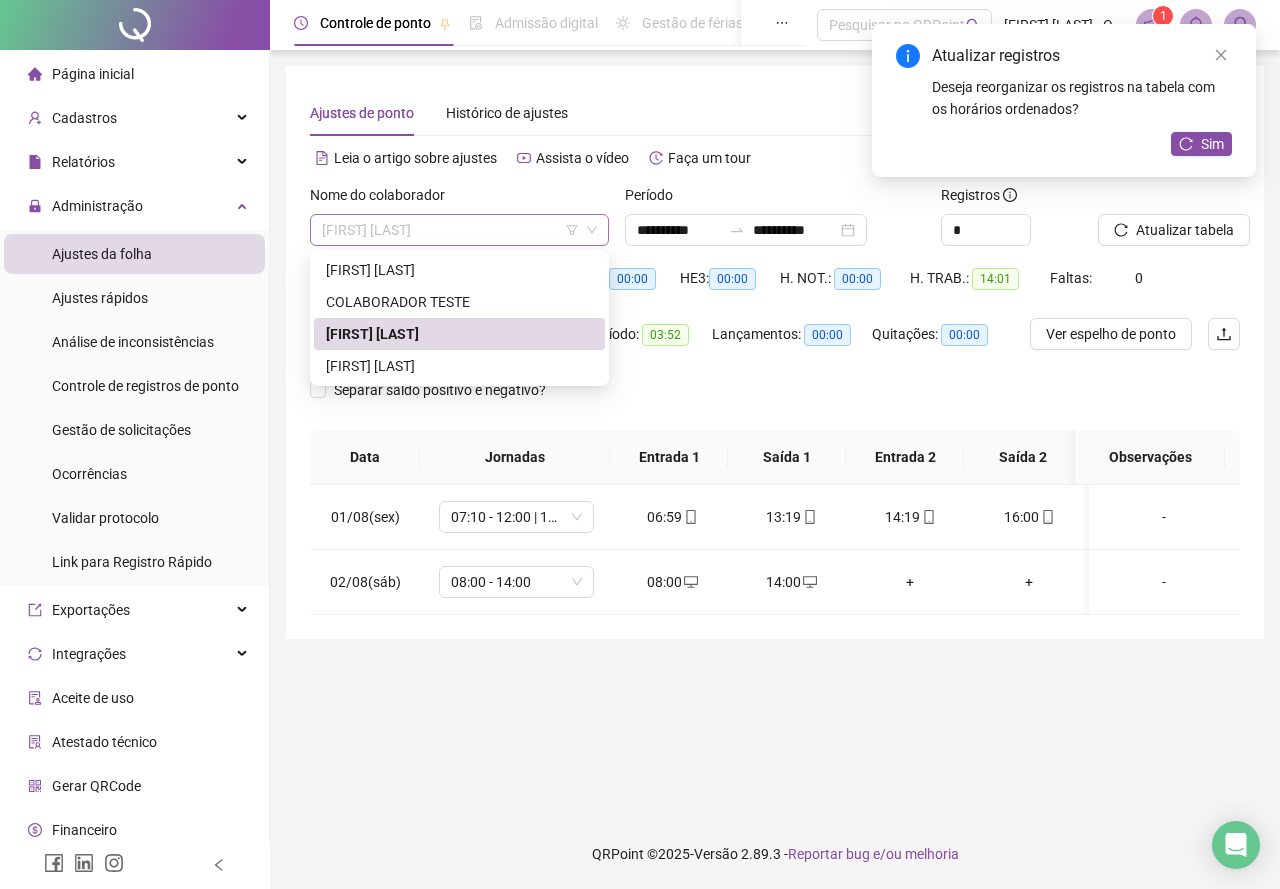 click on "[FIRST] [LAST]" at bounding box center [459, 230] 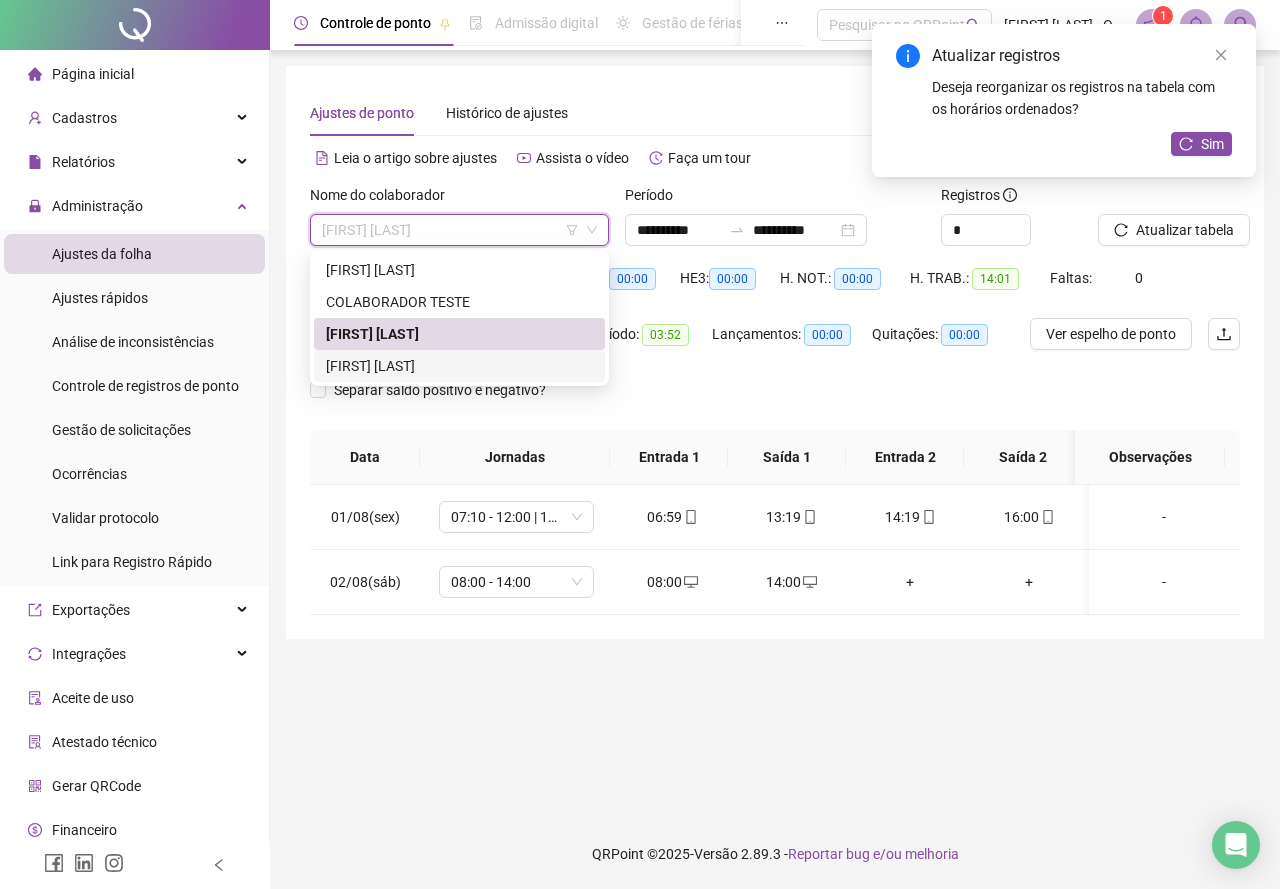 click on "[FIRST] [LAST]" at bounding box center (459, 366) 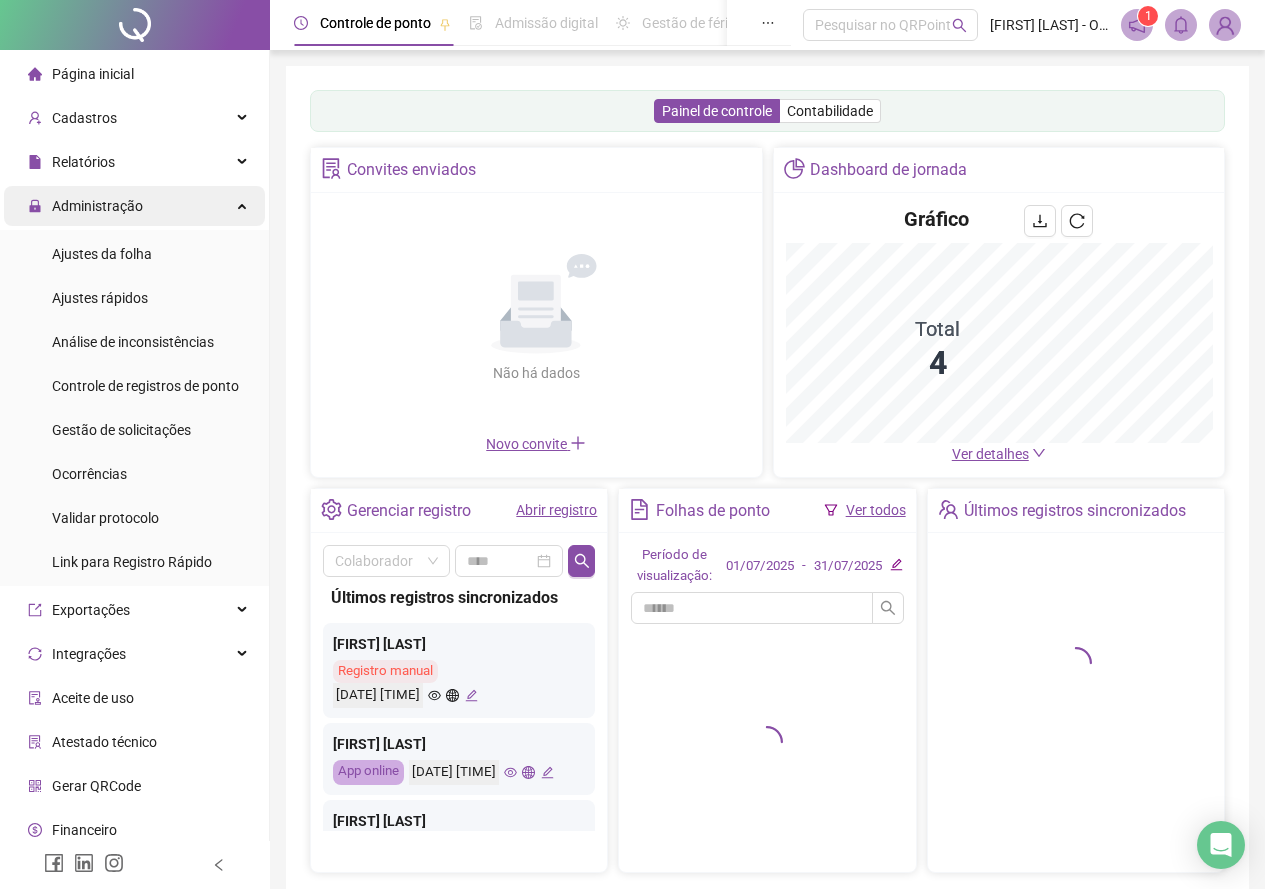 click on "Administração" at bounding box center [97, 206] 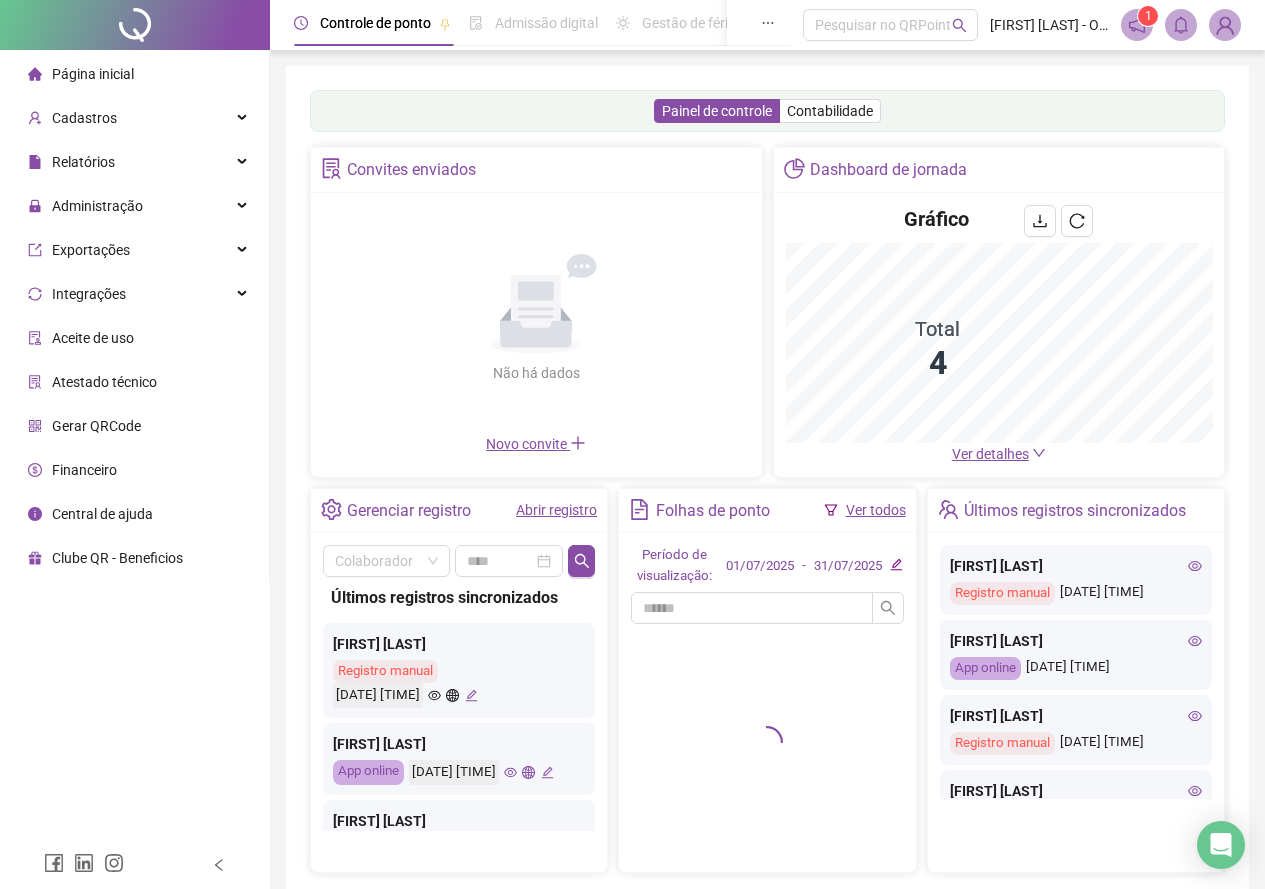 click on "Exportações" at bounding box center [134, 250] 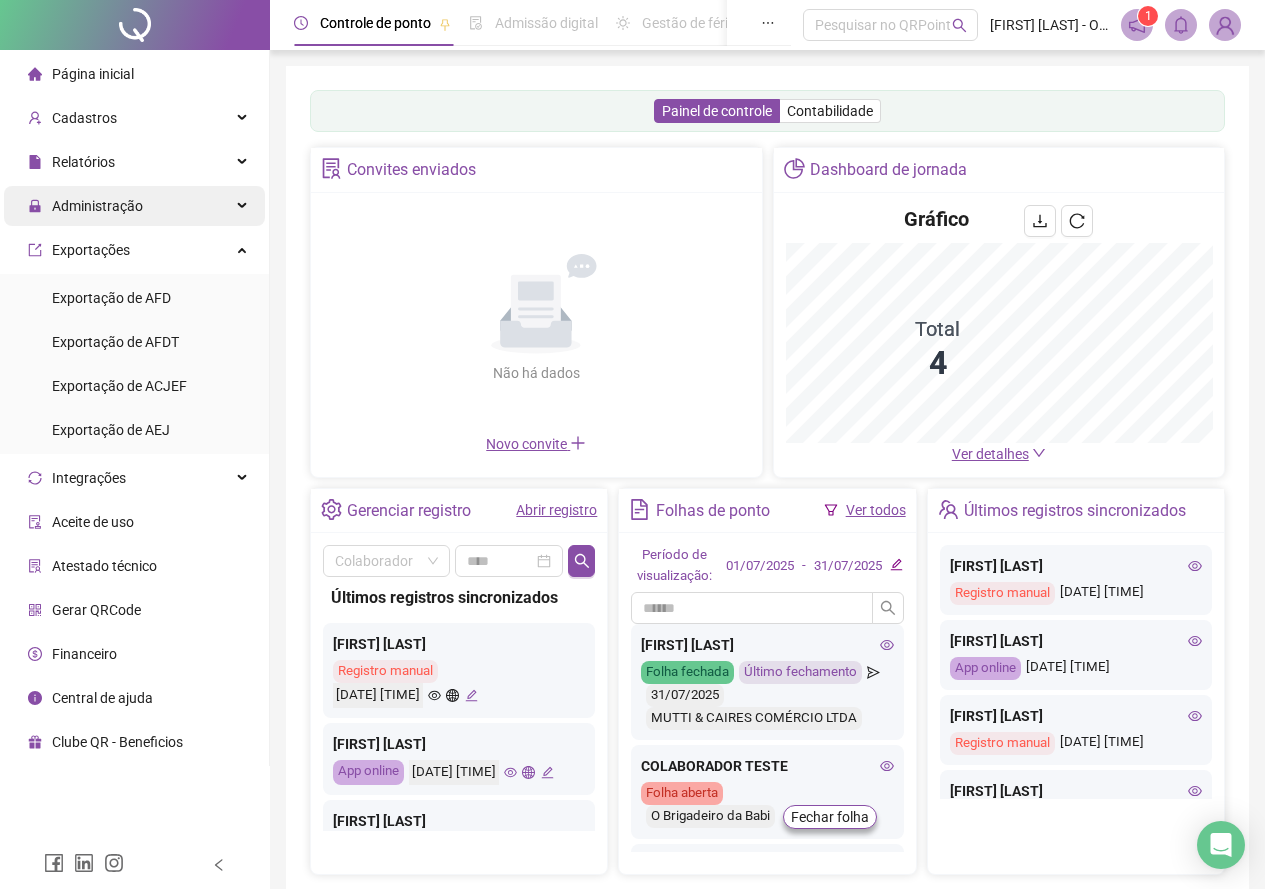 click on "Administração" at bounding box center (134, 206) 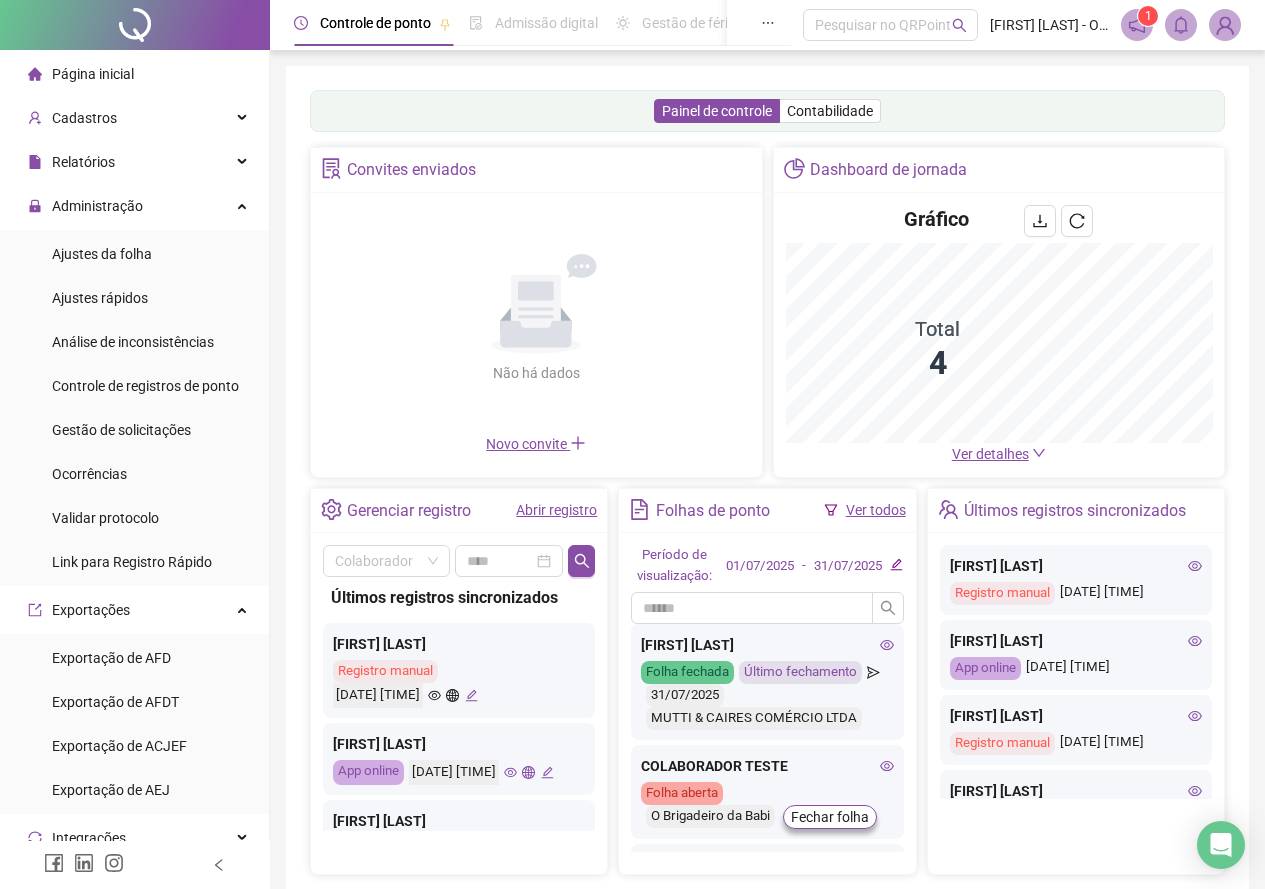 click on "Ajustes da folha" at bounding box center [134, 254] 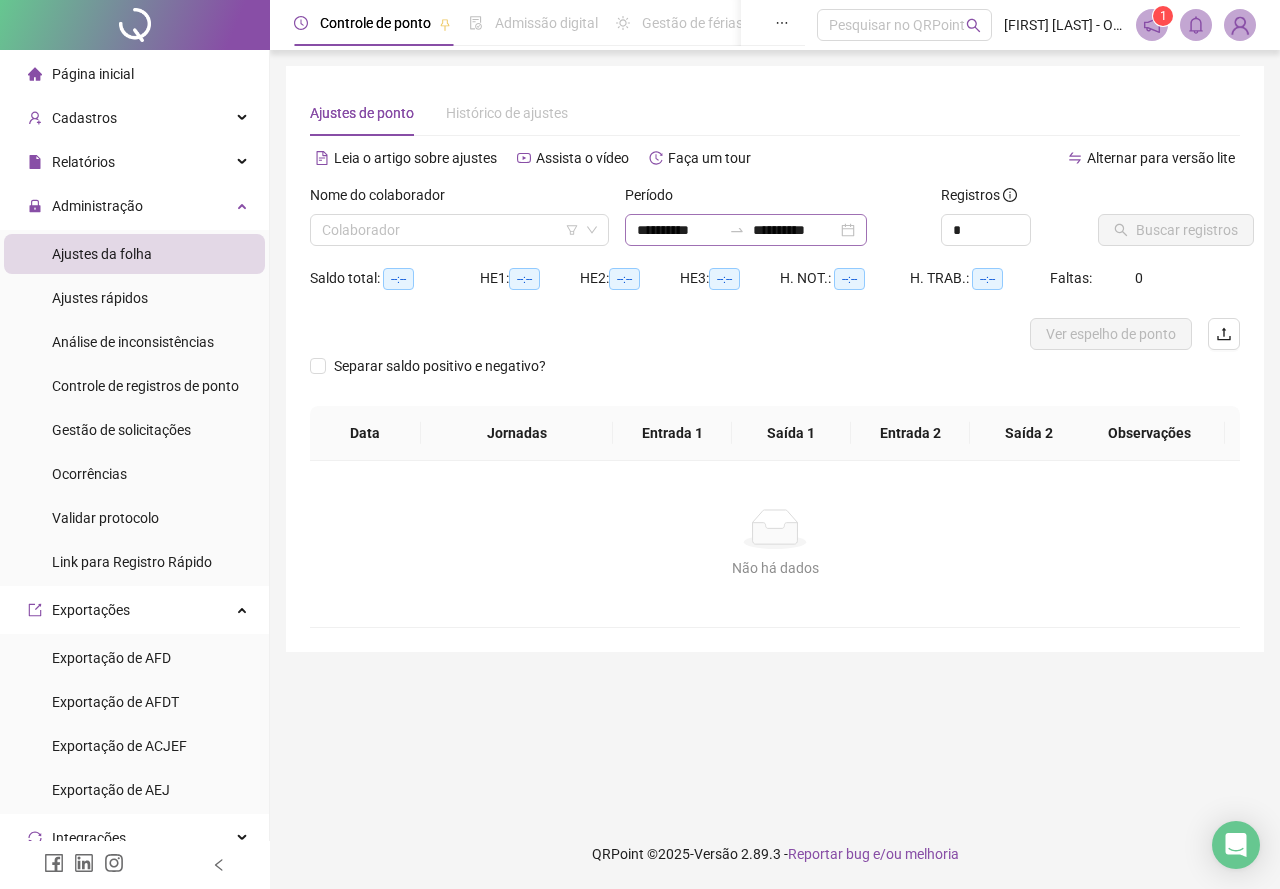 click on "**********" at bounding box center (746, 230) 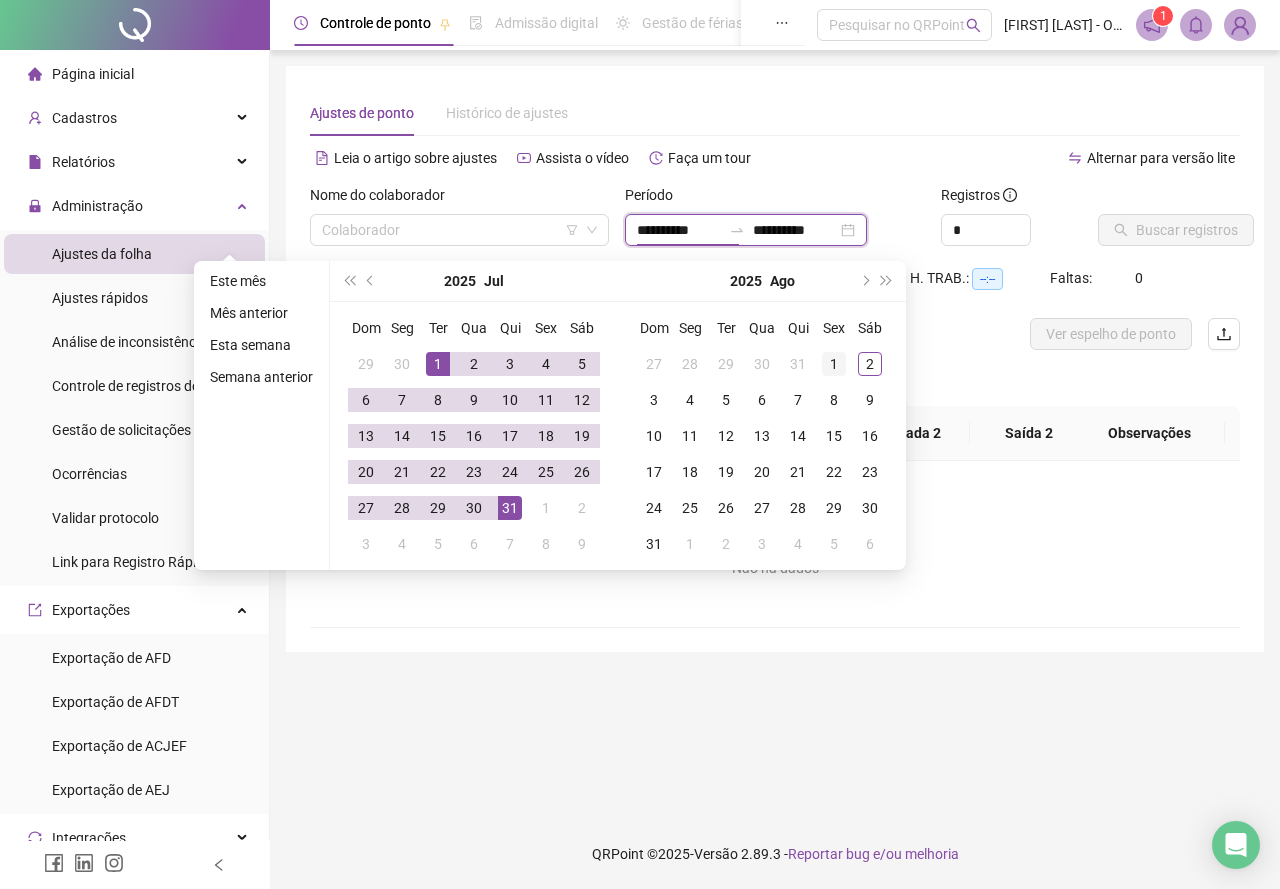 type on "**********" 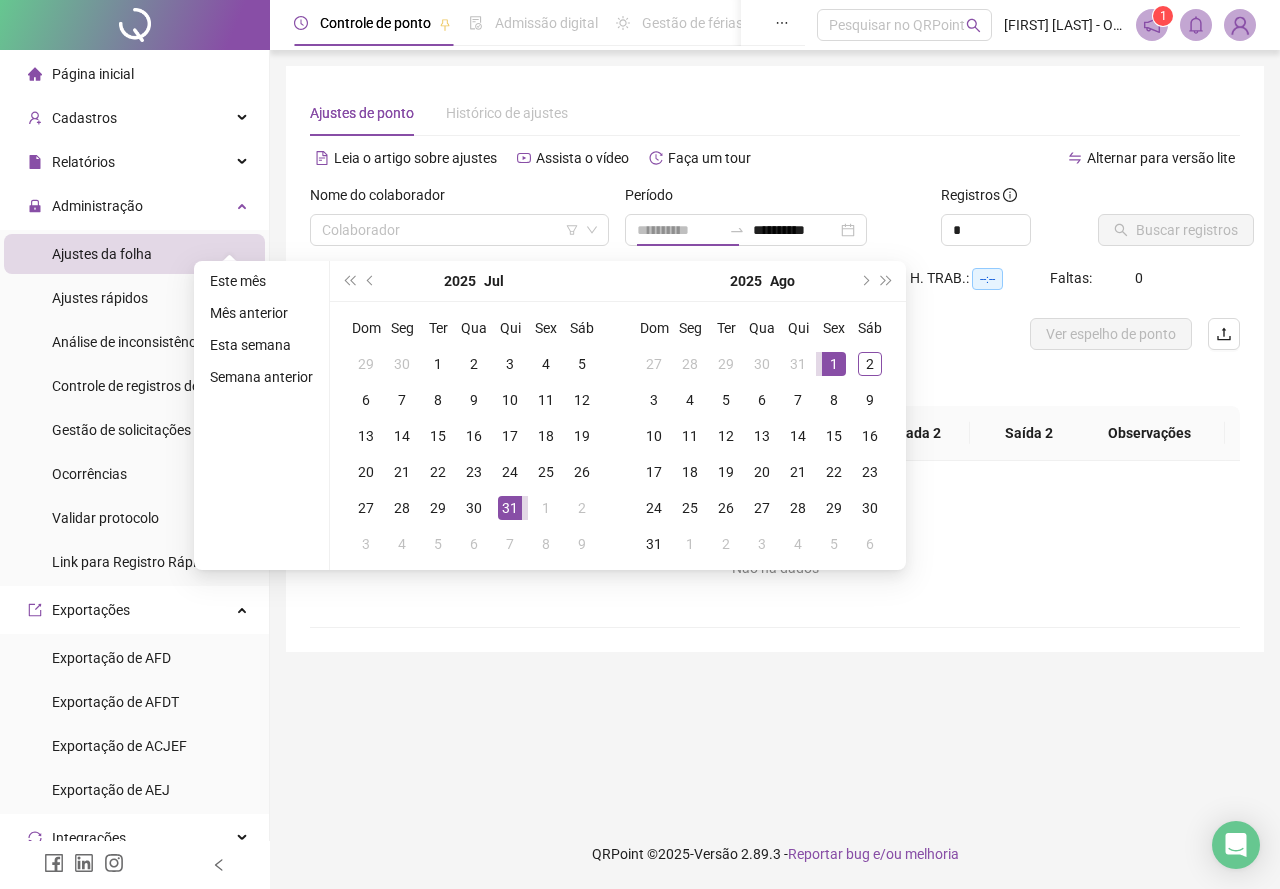 click on "1" at bounding box center (834, 364) 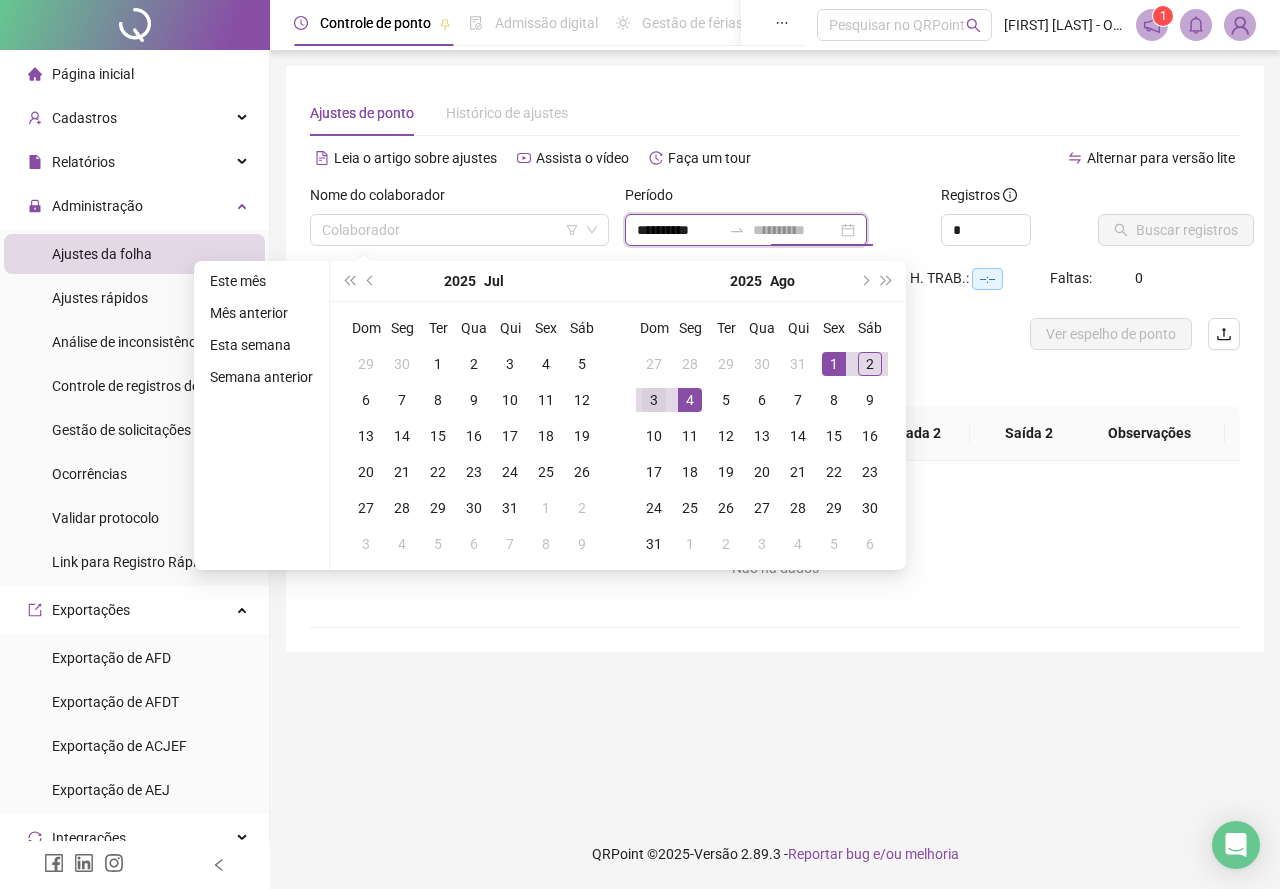 type on "**********" 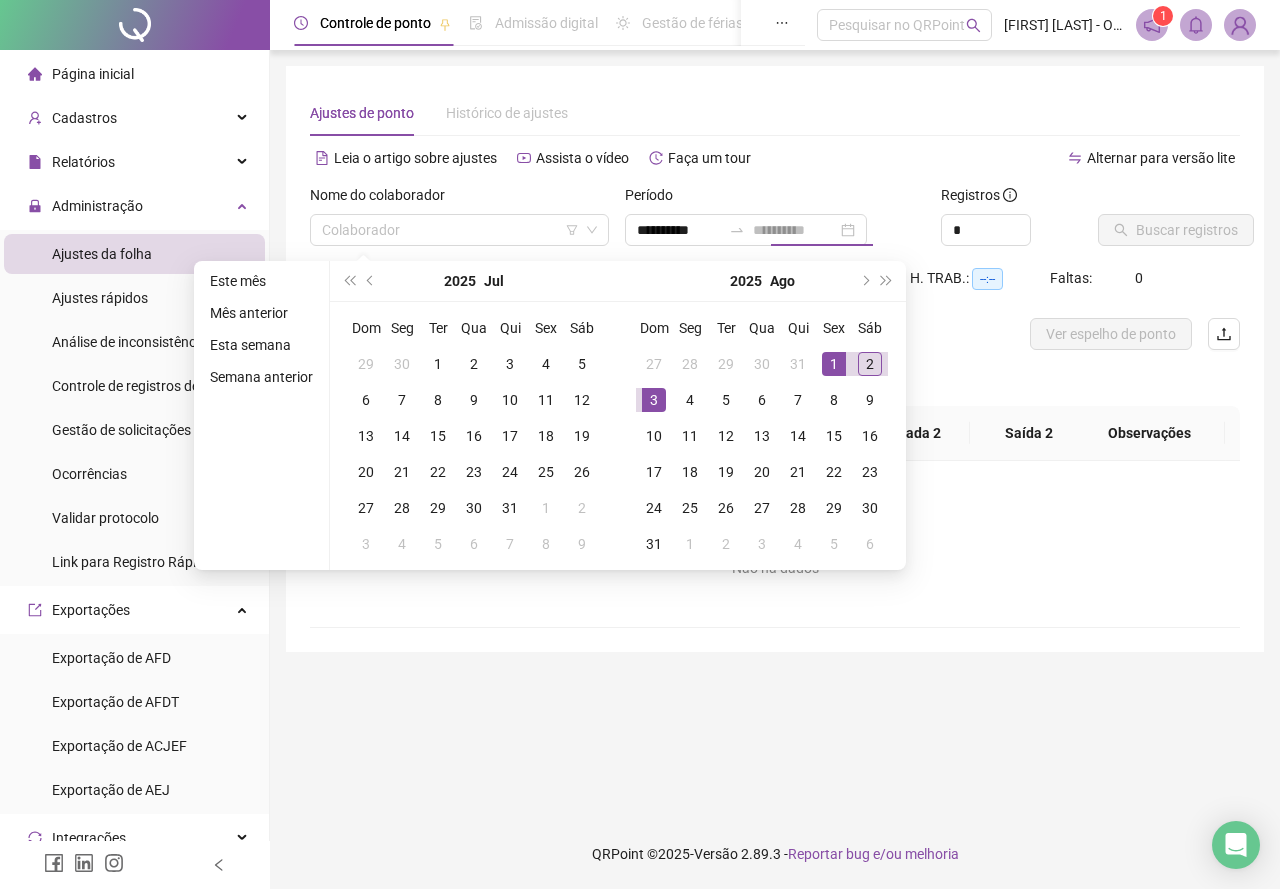 click on "3" at bounding box center [654, 400] 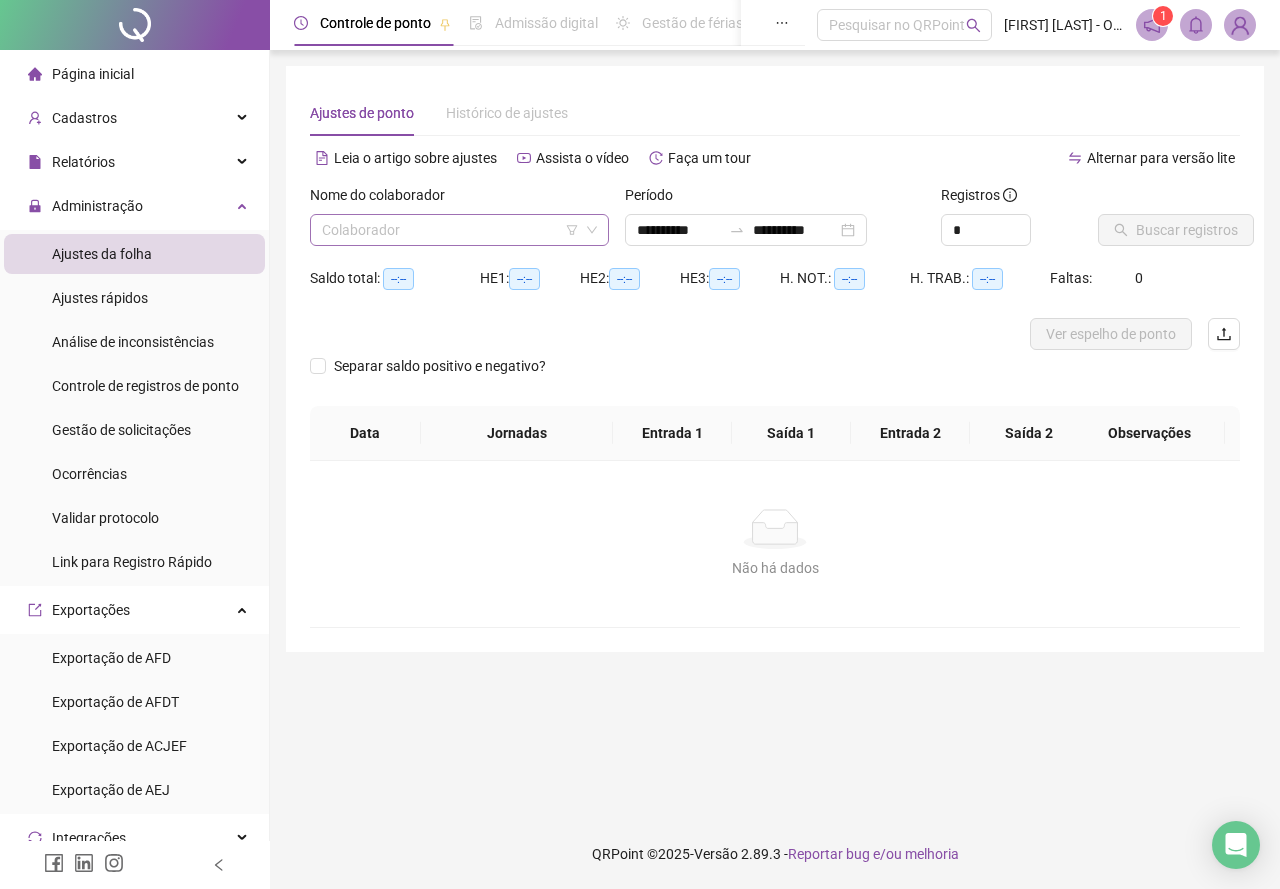 click at bounding box center [450, 230] 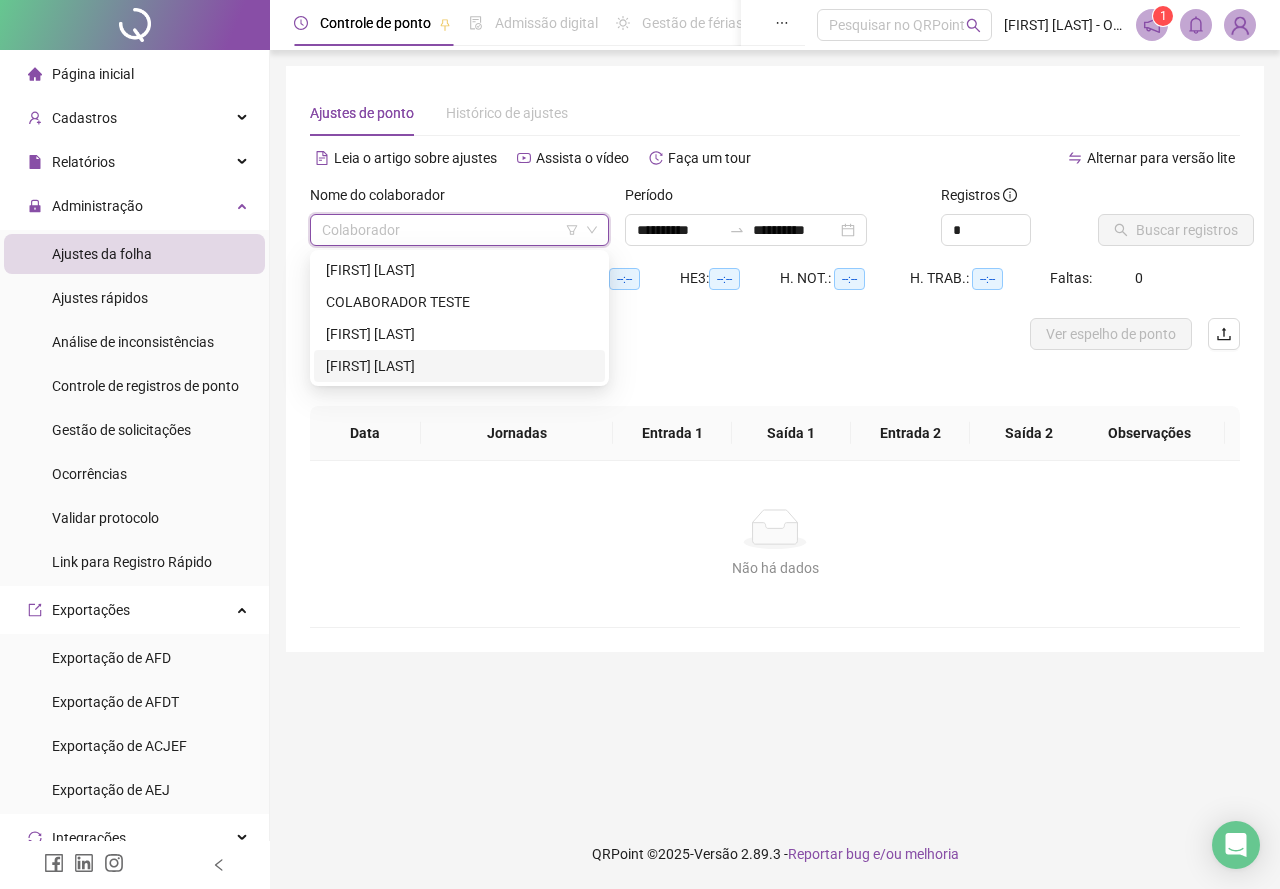 click on "[FIRST] [LAST]" at bounding box center [459, 366] 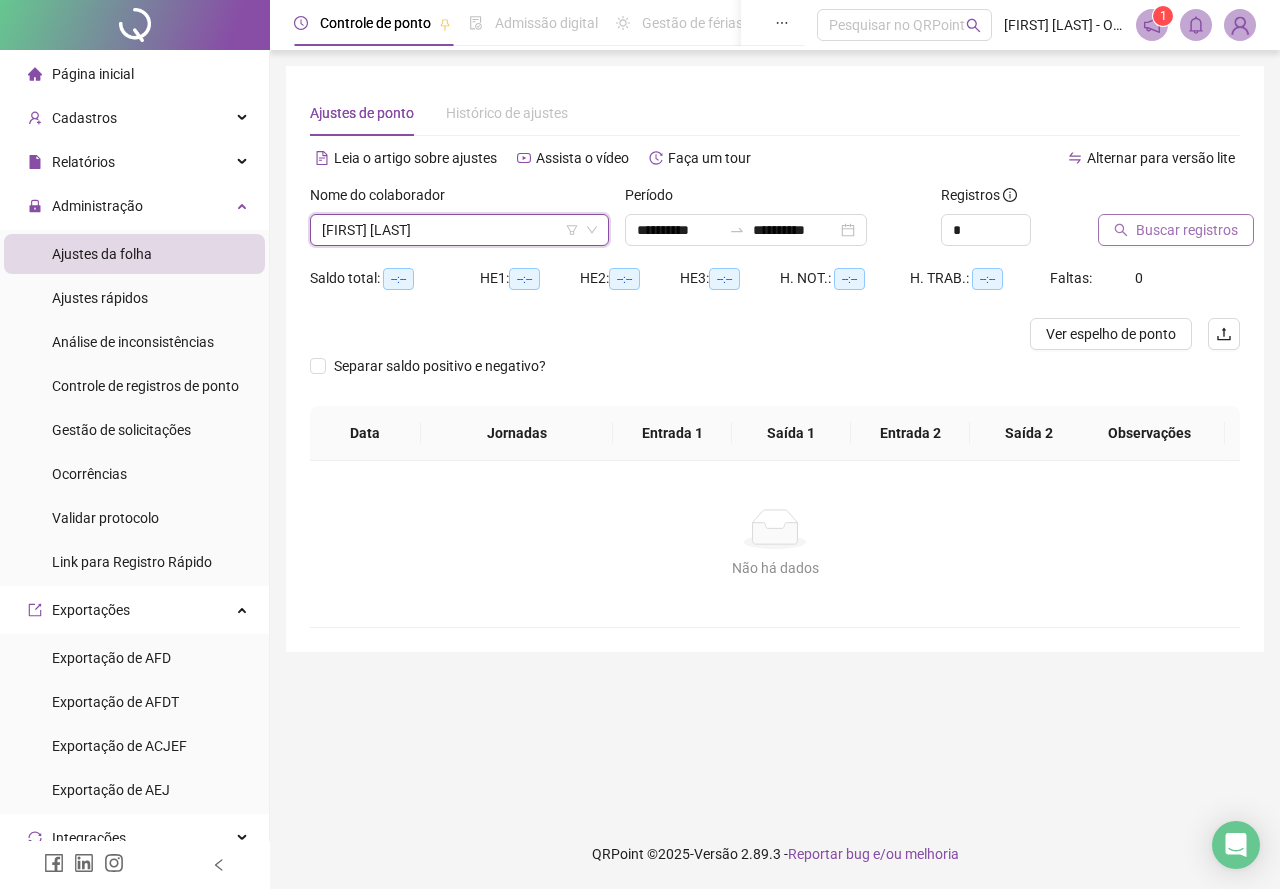 click on "Buscar registros" at bounding box center [1187, 230] 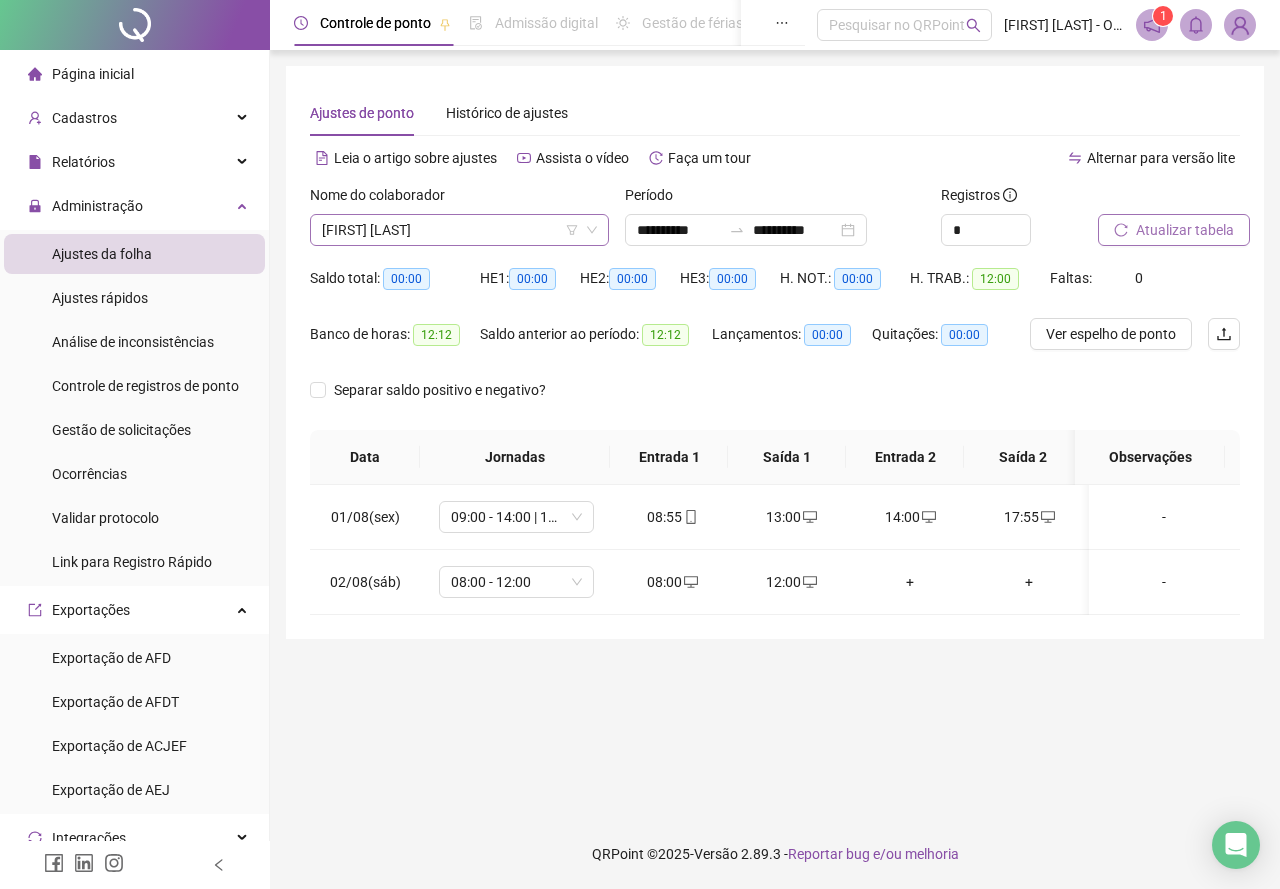 click on "[FIRST] [LAST]" at bounding box center (459, 230) 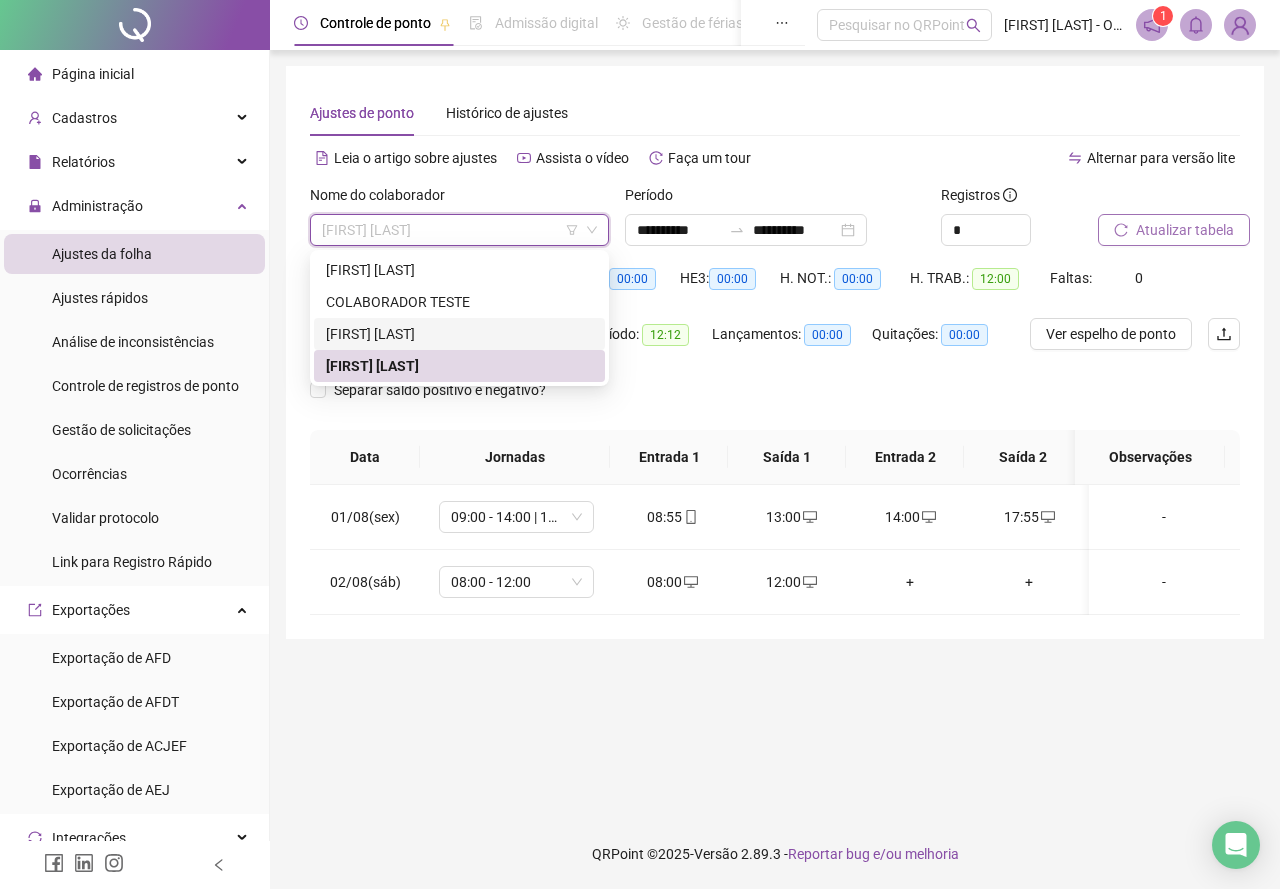 click on "[FIRST] [LAST]" at bounding box center [459, 334] 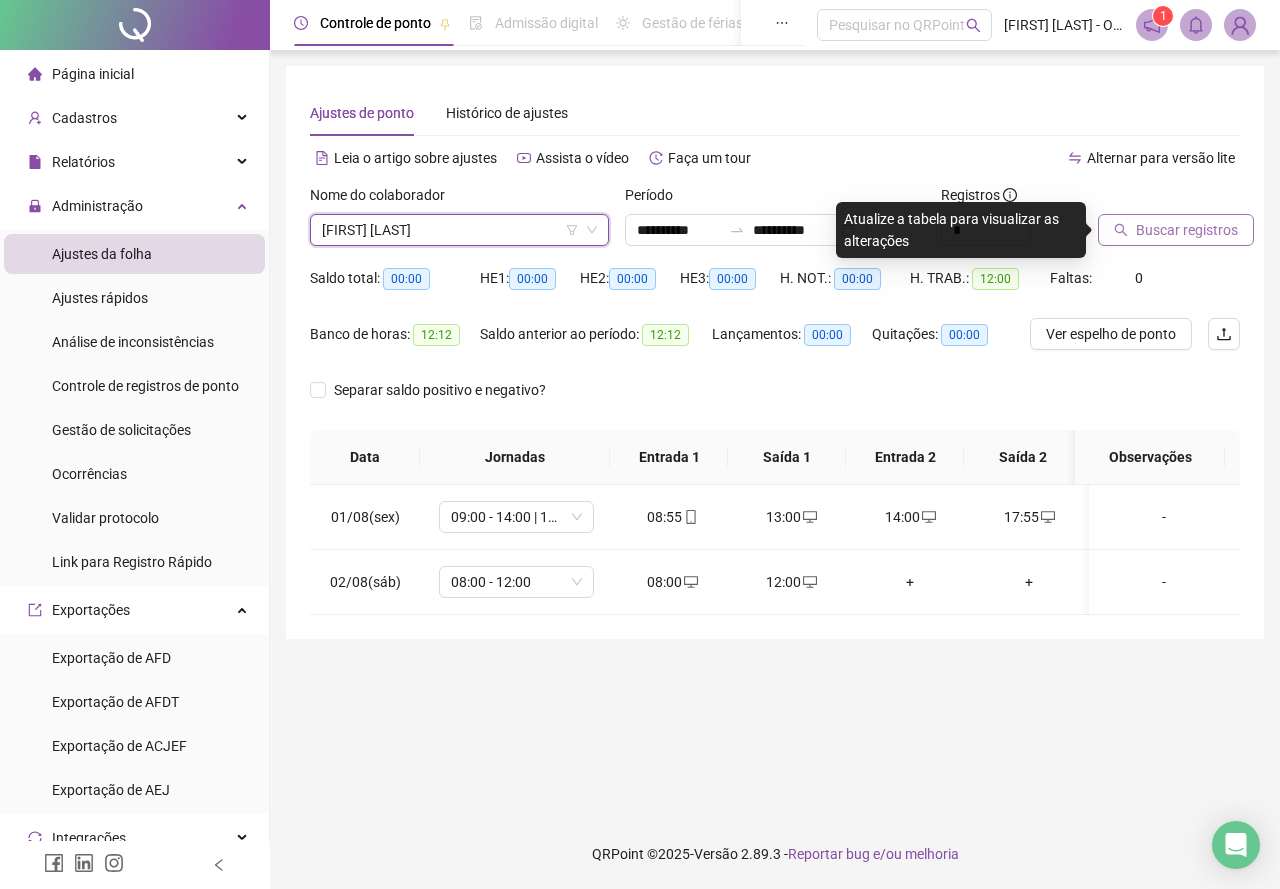 click on "Buscar registros" at bounding box center [1187, 230] 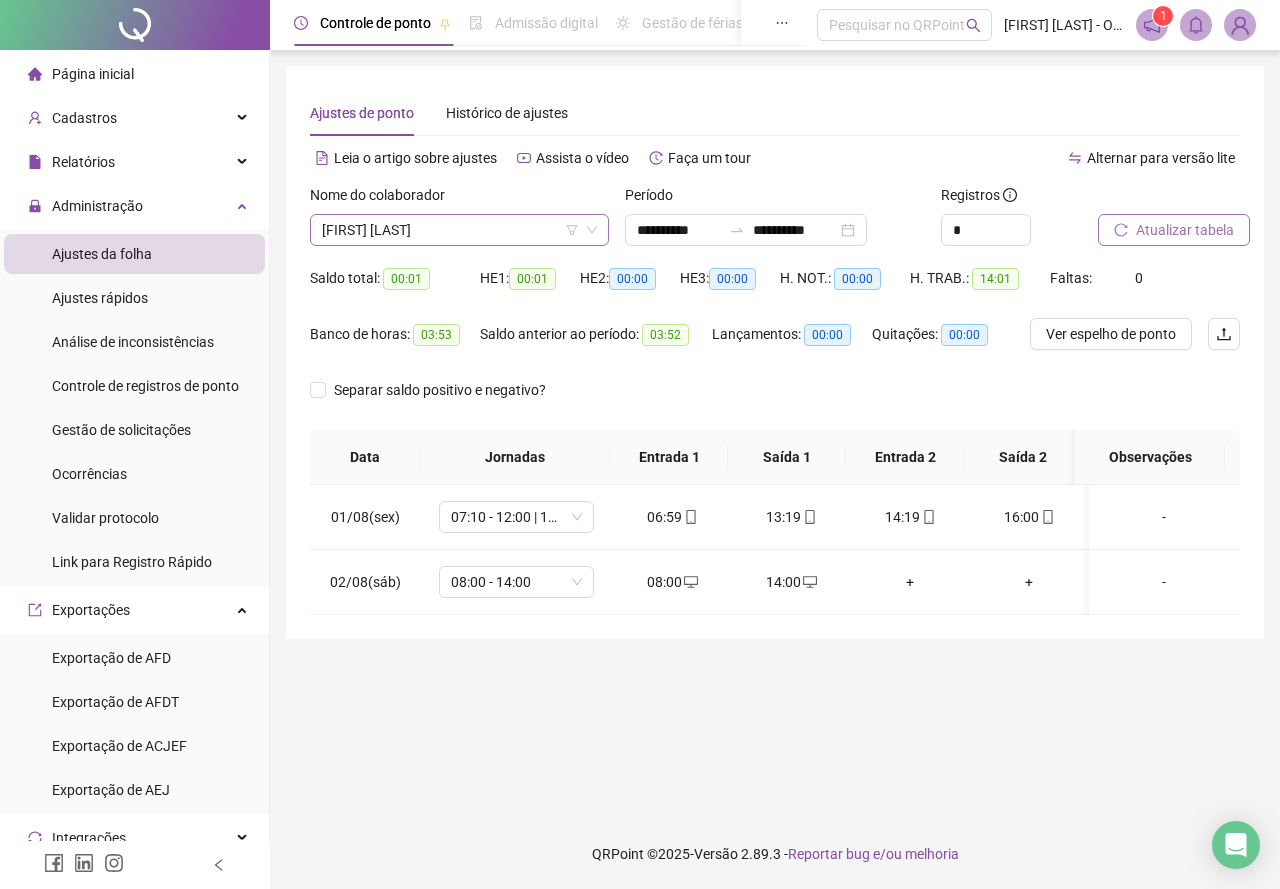 click on "[FIRST] [LAST]" at bounding box center (459, 230) 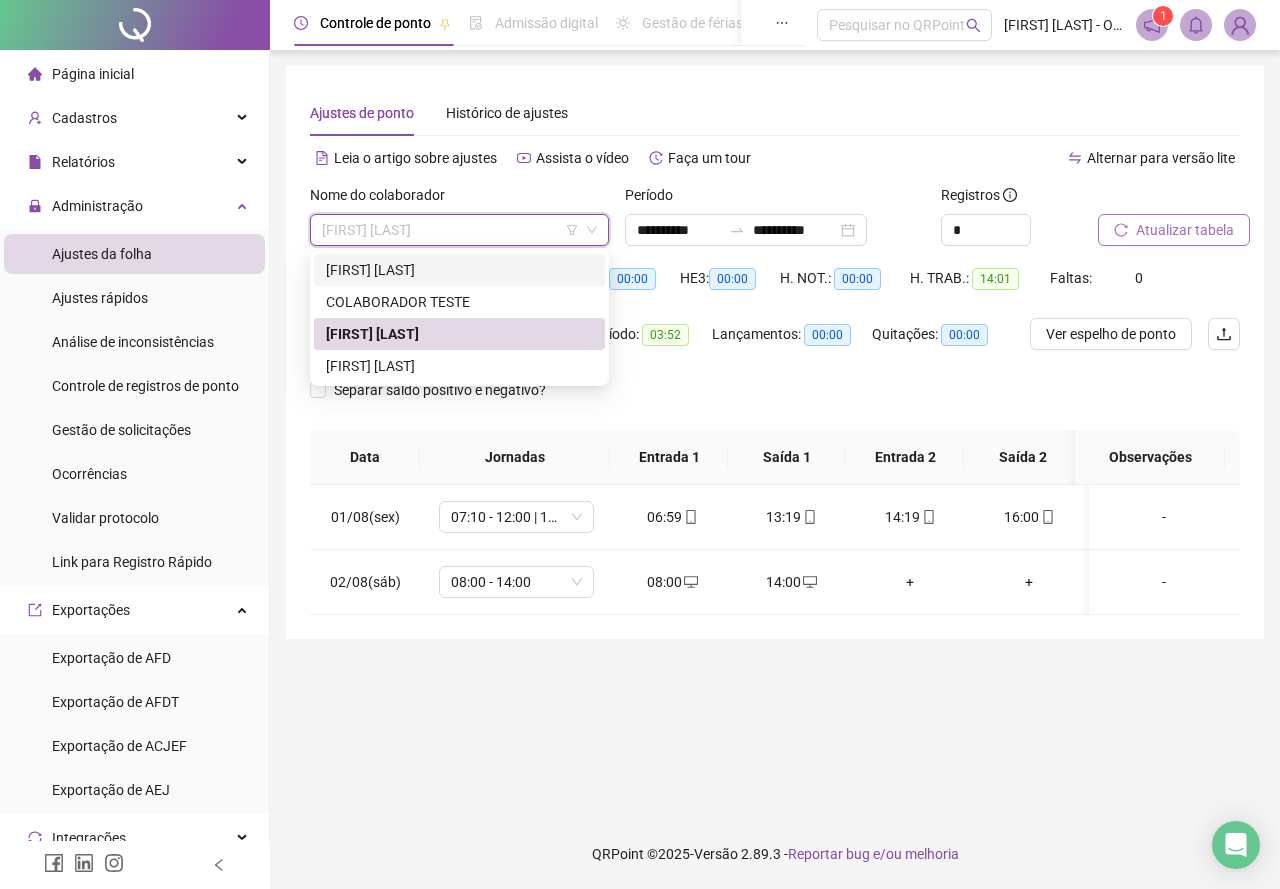 click on "[FIRST] [LAST]" at bounding box center [459, 270] 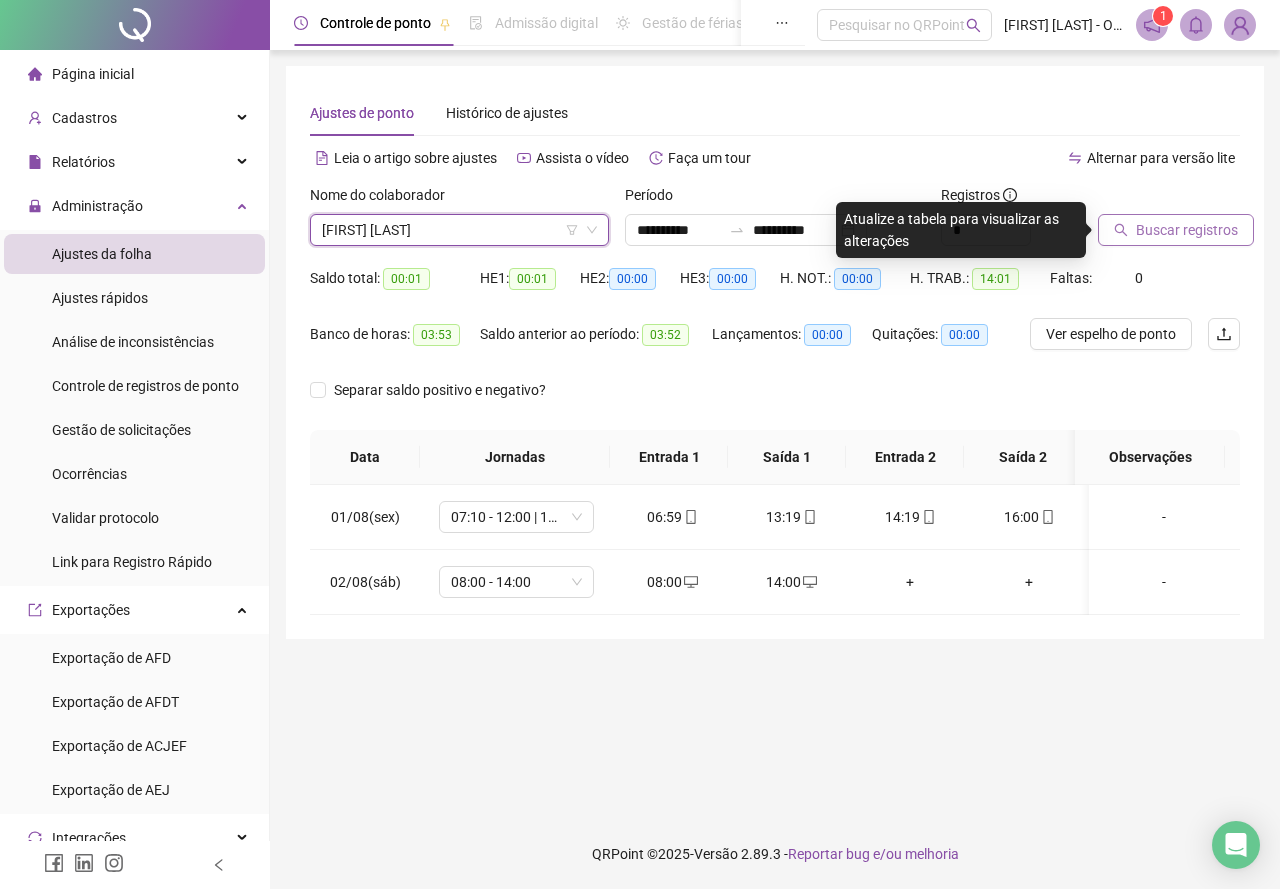 click on "Buscar registros" at bounding box center (1176, 230) 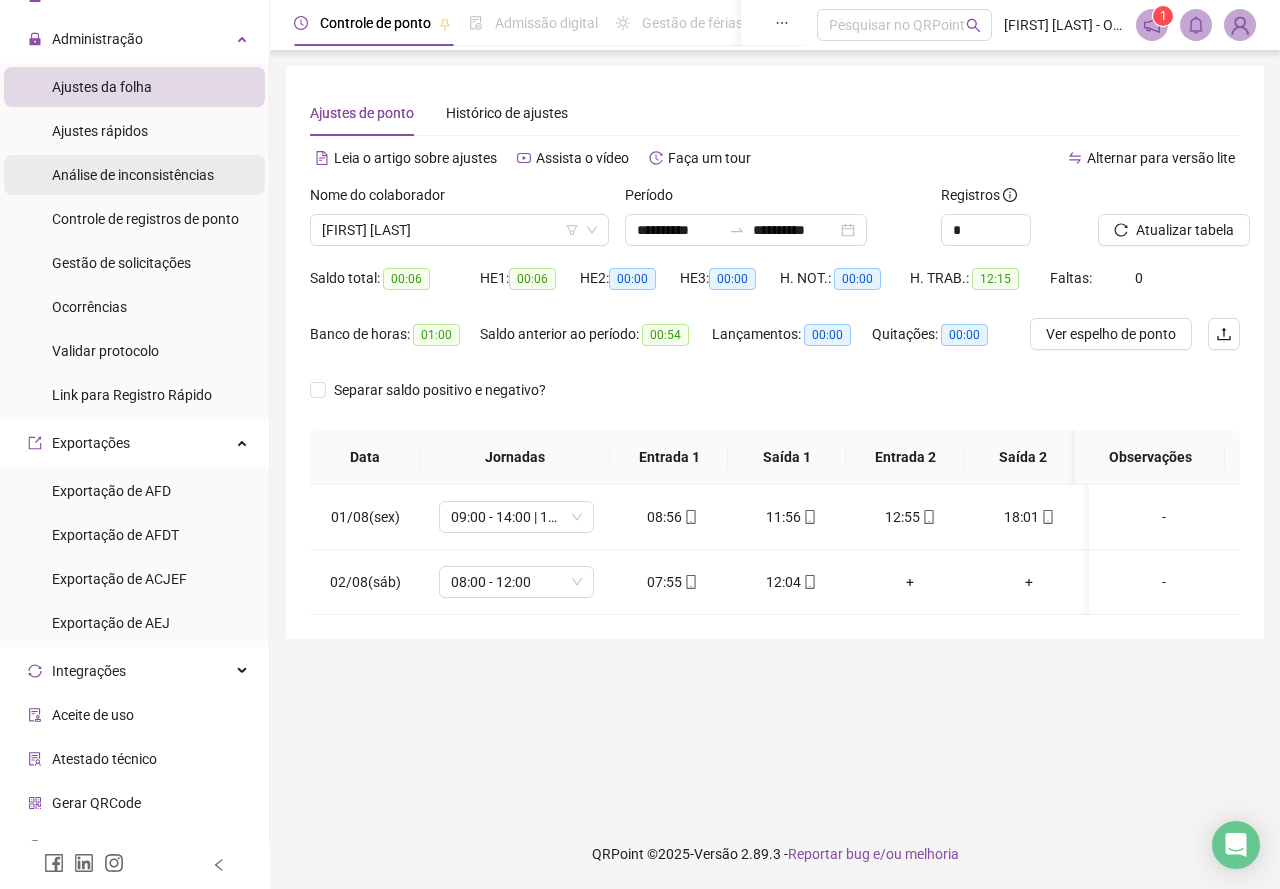 scroll, scrollTop: 0, scrollLeft: 0, axis: both 